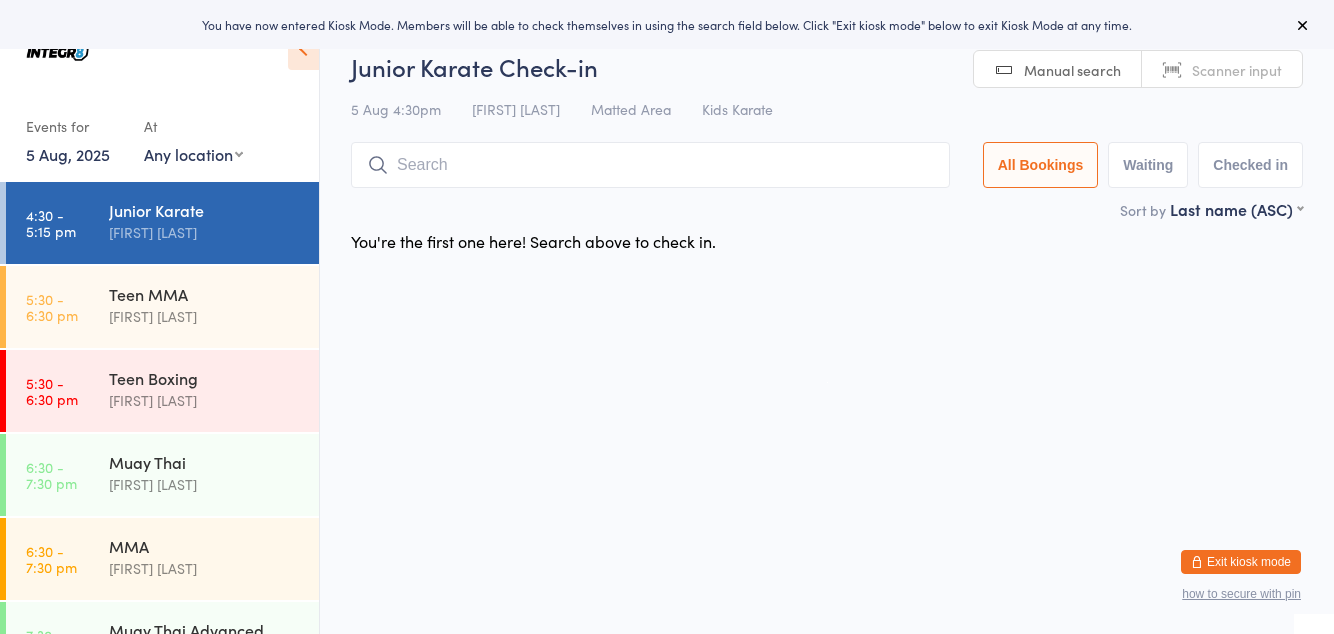 scroll, scrollTop: 0, scrollLeft: 0, axis: both 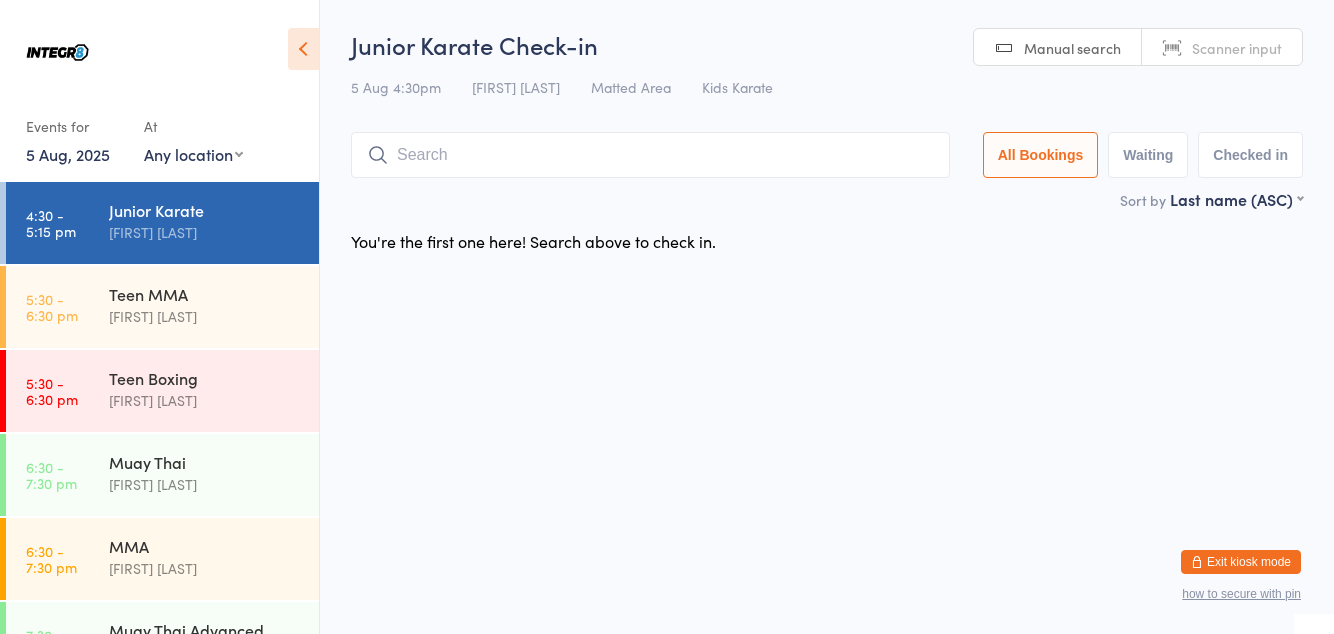 click on "[FIRST] [LAST]" at bounding box center [205, 568] 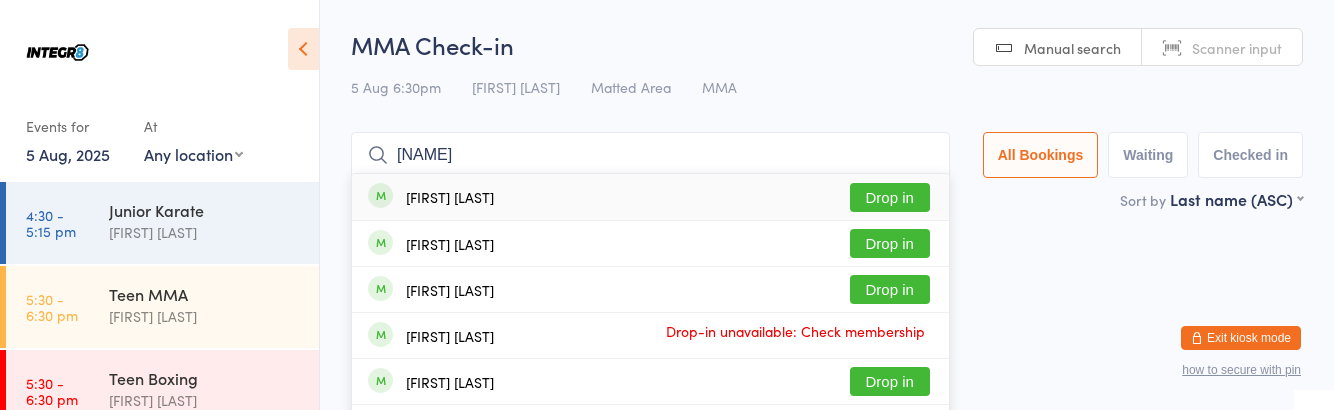 type on "[NAME]" 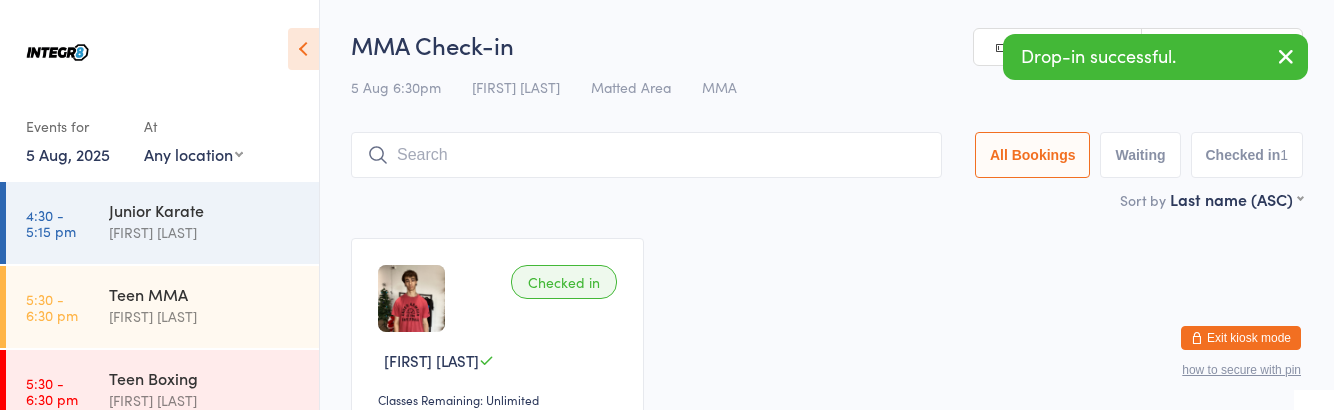 click on "Undo checkin" at bounding box center (434, 441) 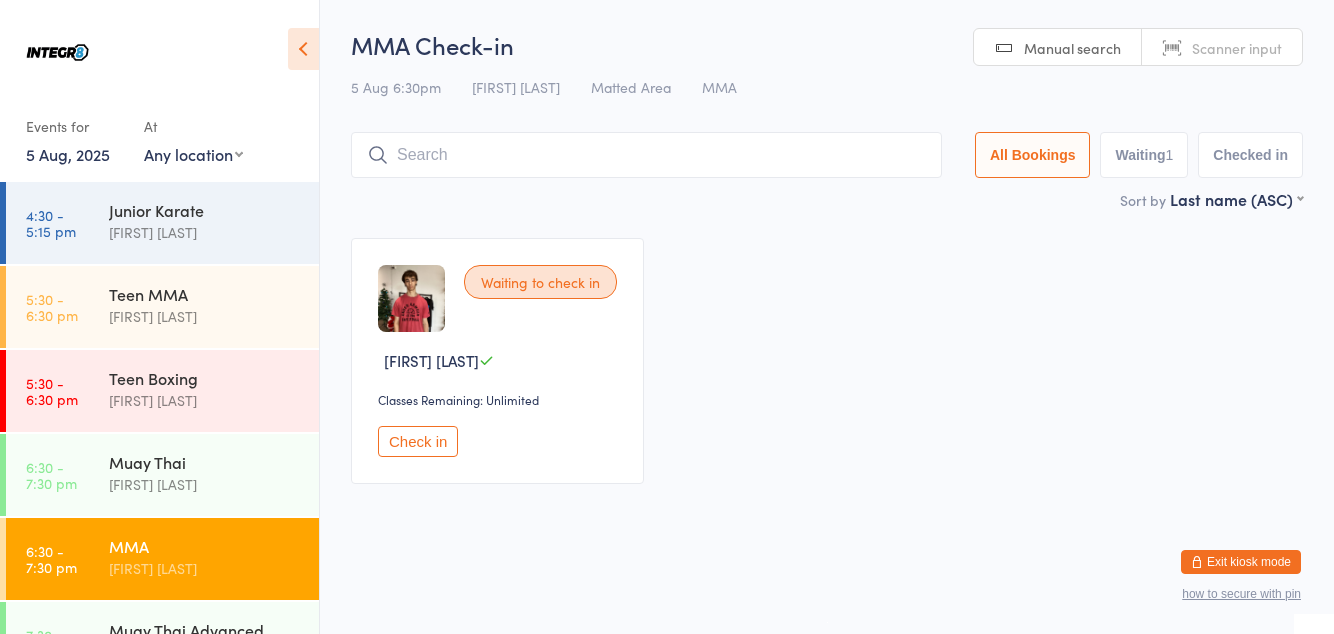 click at bounding box center [646, 155] 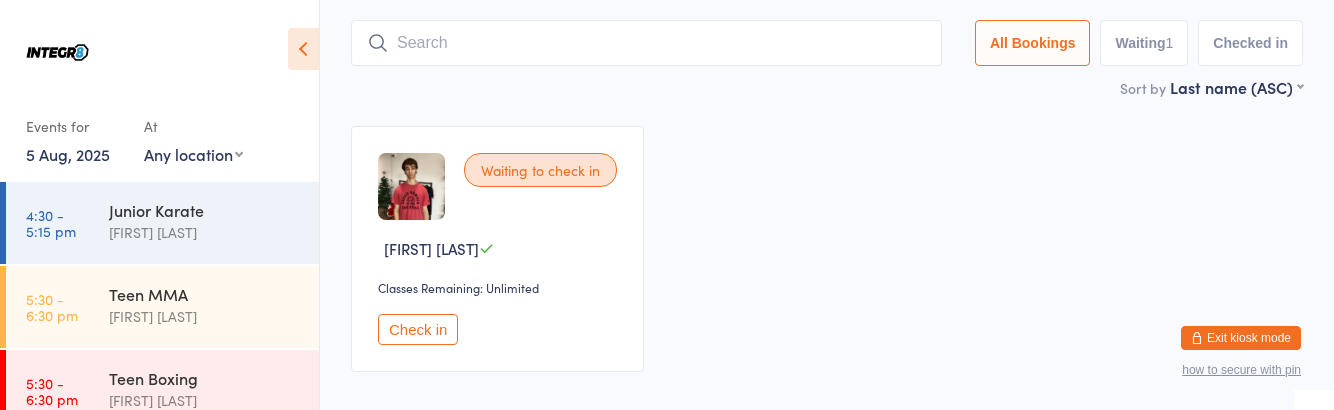 scroll, scrollTop: 119, scrollLeft: 0, axis: vertical 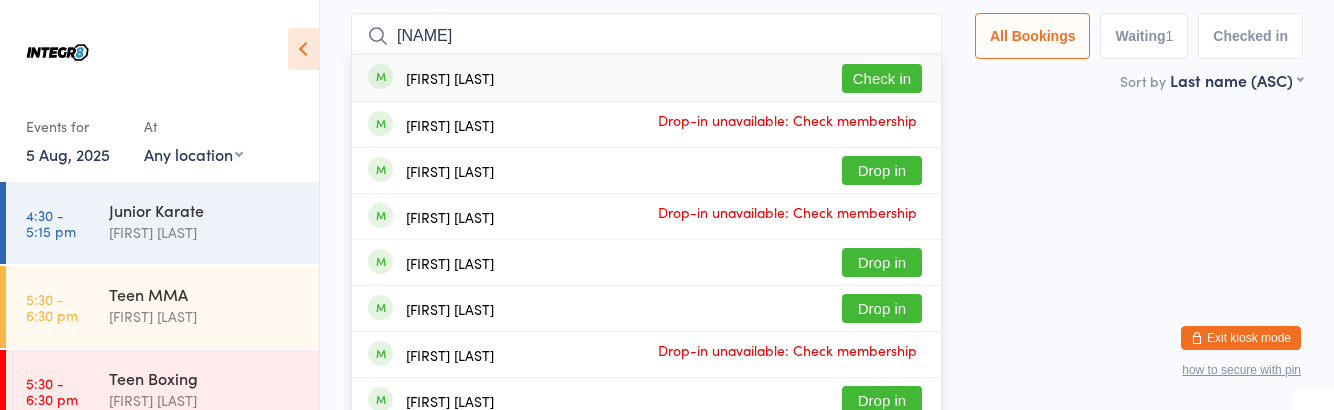 type on "[NAME]" 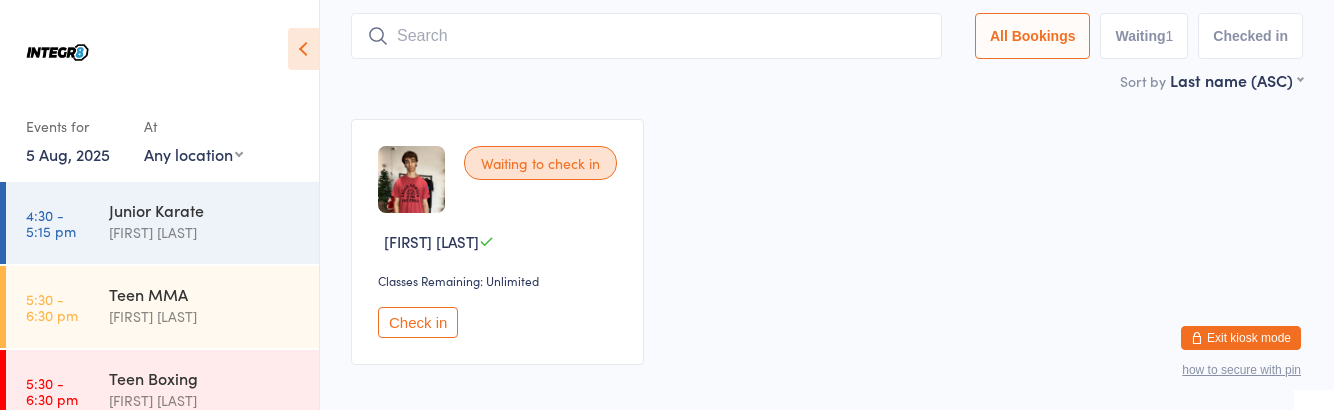 scroll, scrollTop: 0, scrollLeft: 0, axis: both 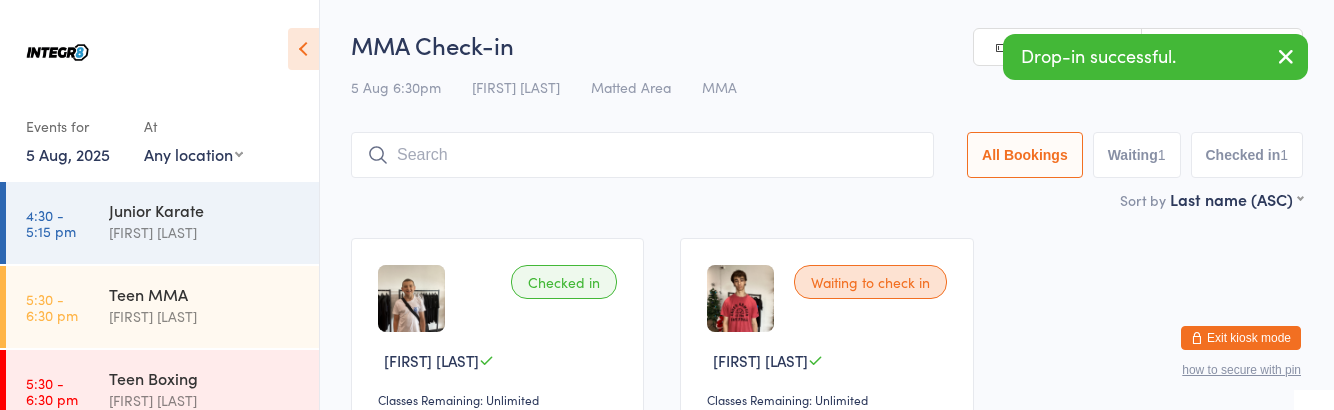 click on "[FIRST] [LAST]" at bounding box center (205, 232) 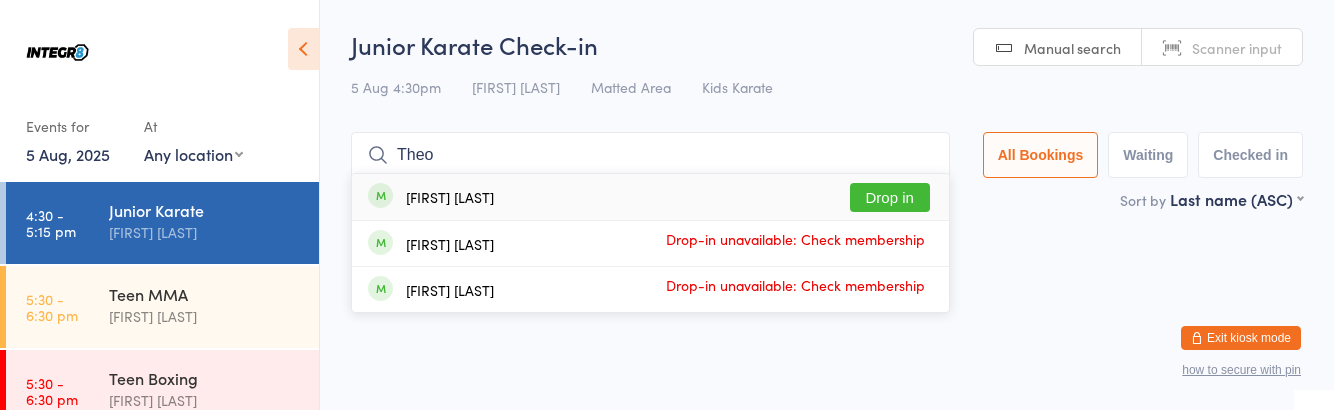 type on "Theo" 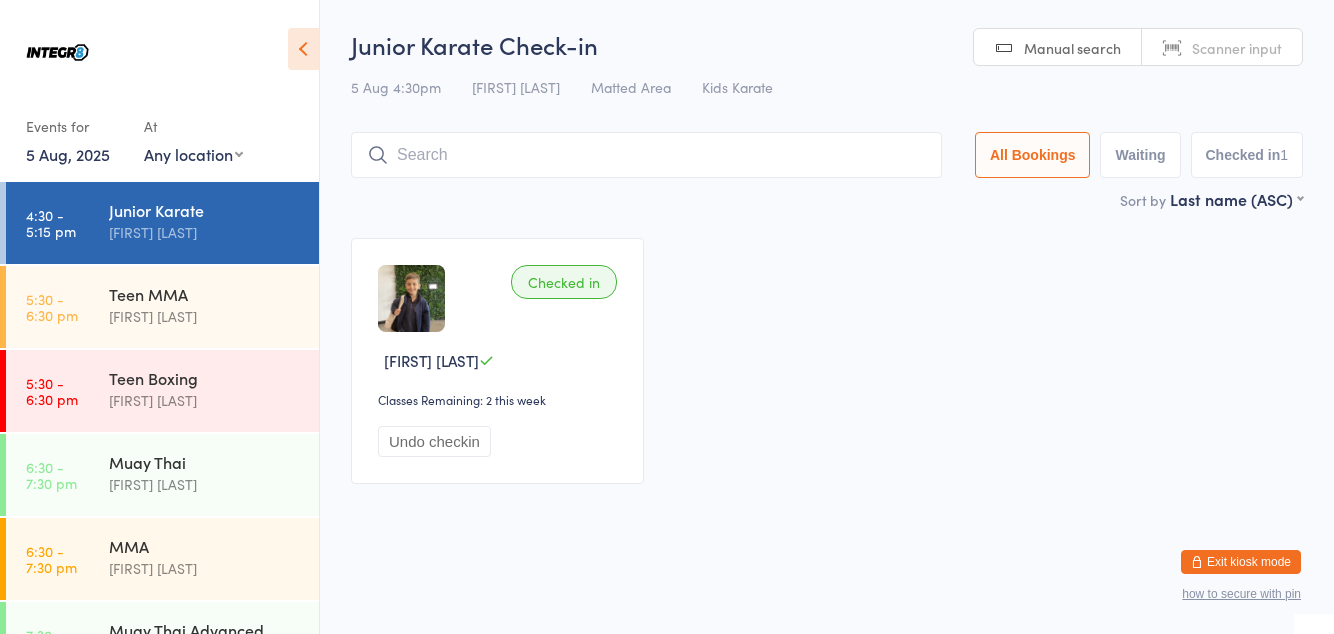 click at bounding box center (646, 155) 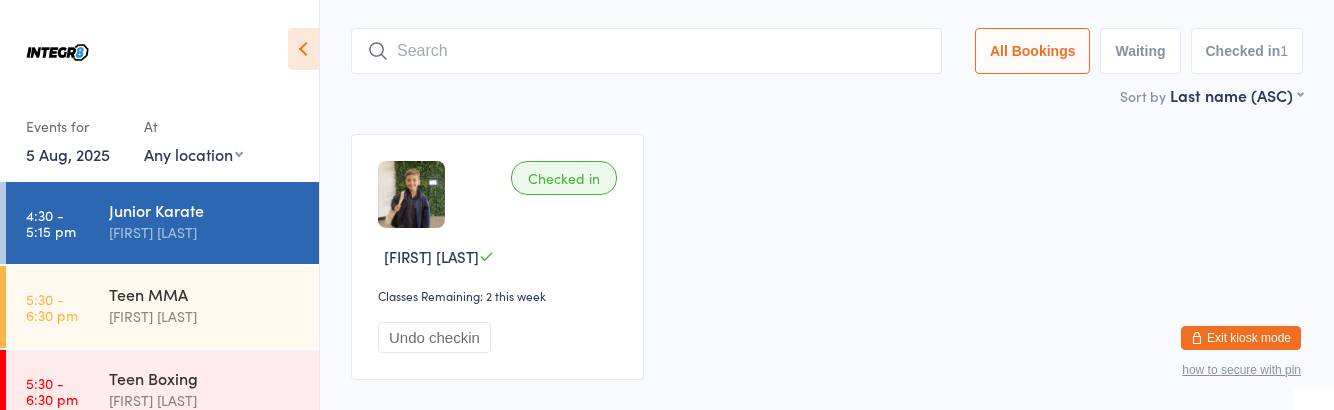 scroll, scrollTop: 119, scrollLeft: 0, axis: vertical 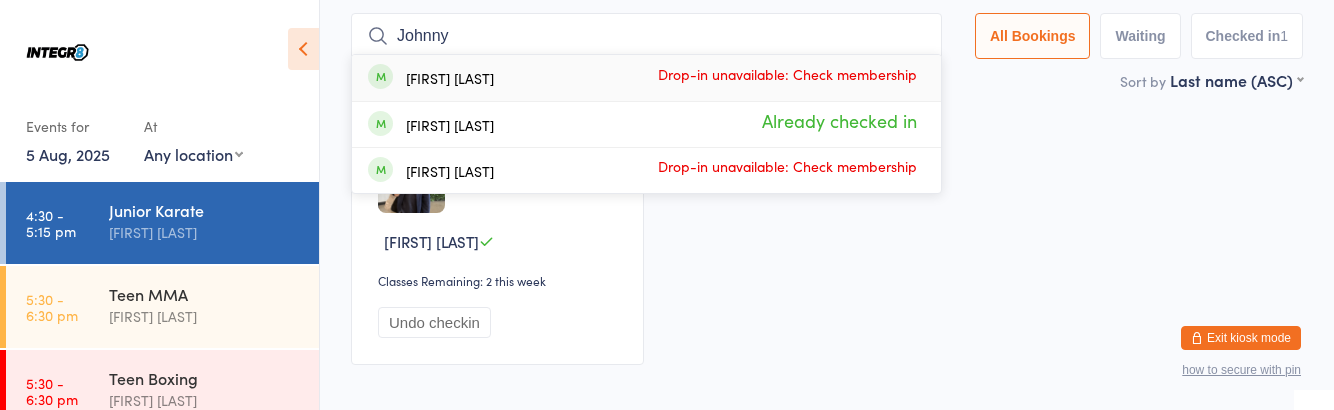 type on "Johnny" 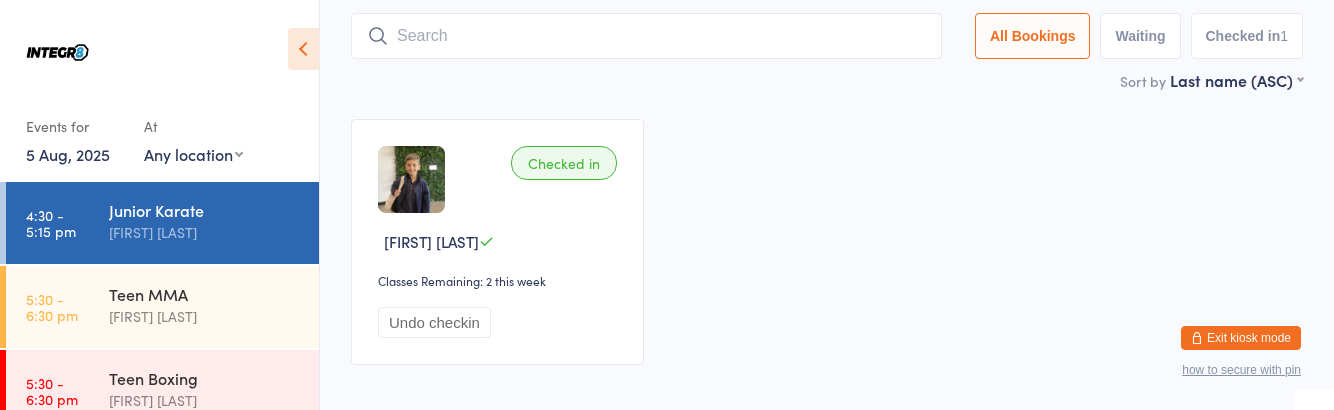 scroll, scrollTop: 0, scrollLeft: 0, axis: both 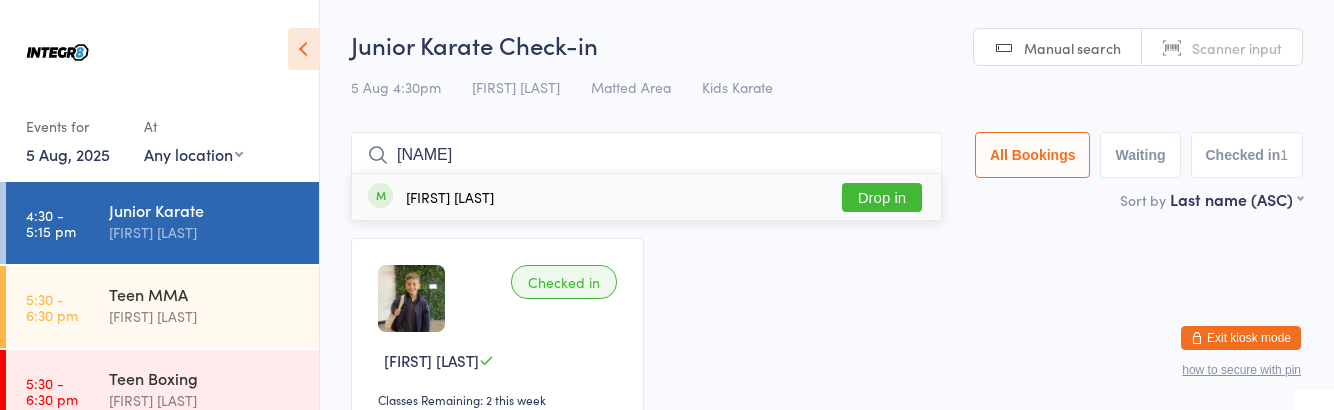 type on "[NAME]" 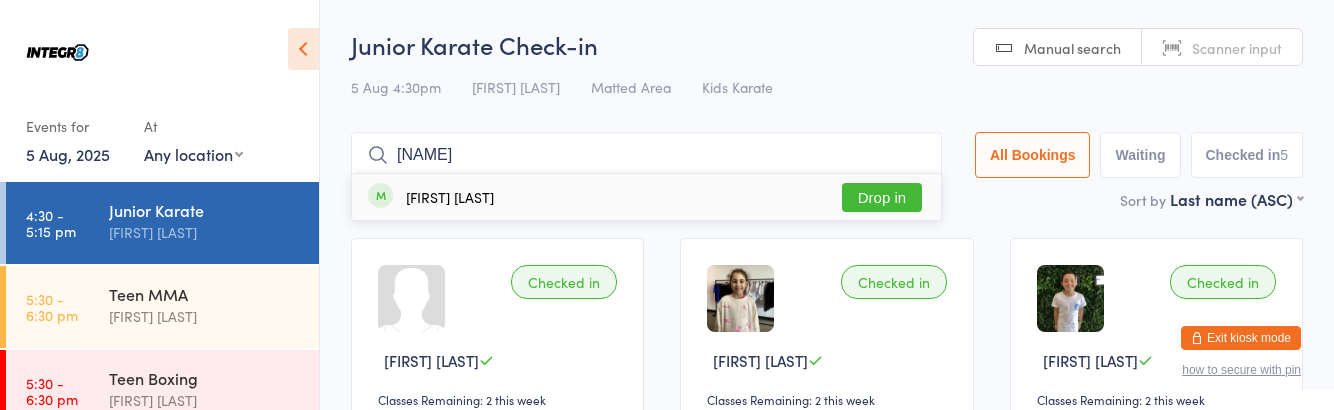 type on "[NAME]" 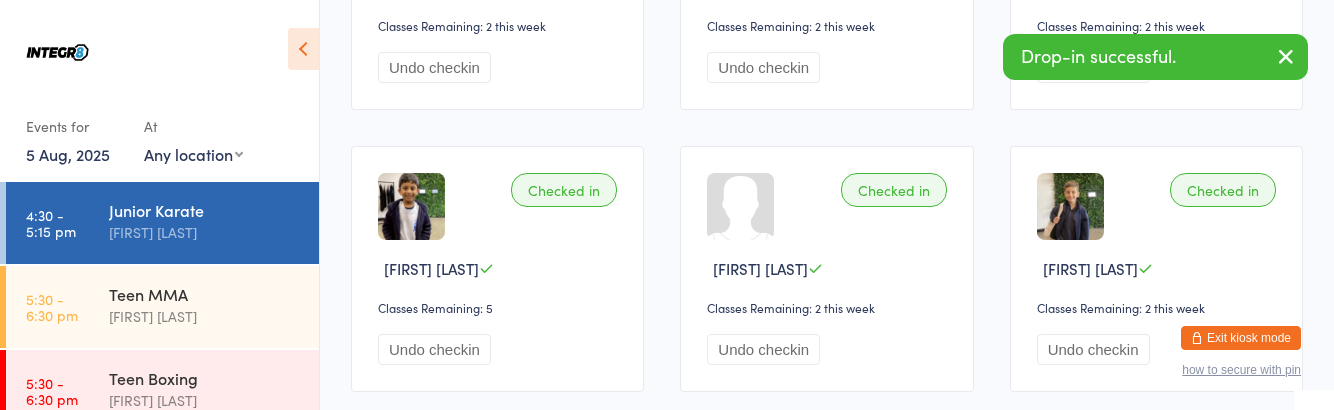 scroll, scrollTop: 0, scrollLeft: 0, axis: both 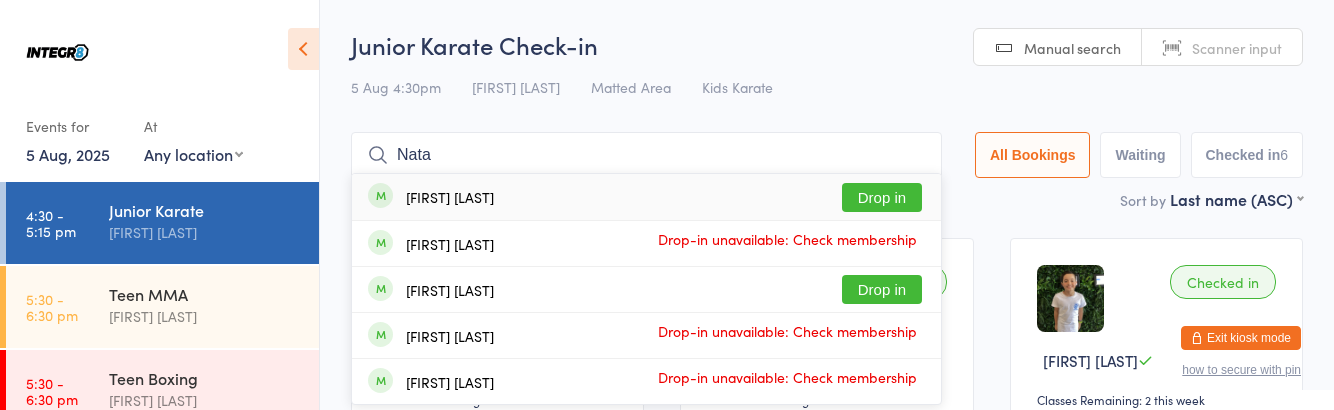 type on "Nata" 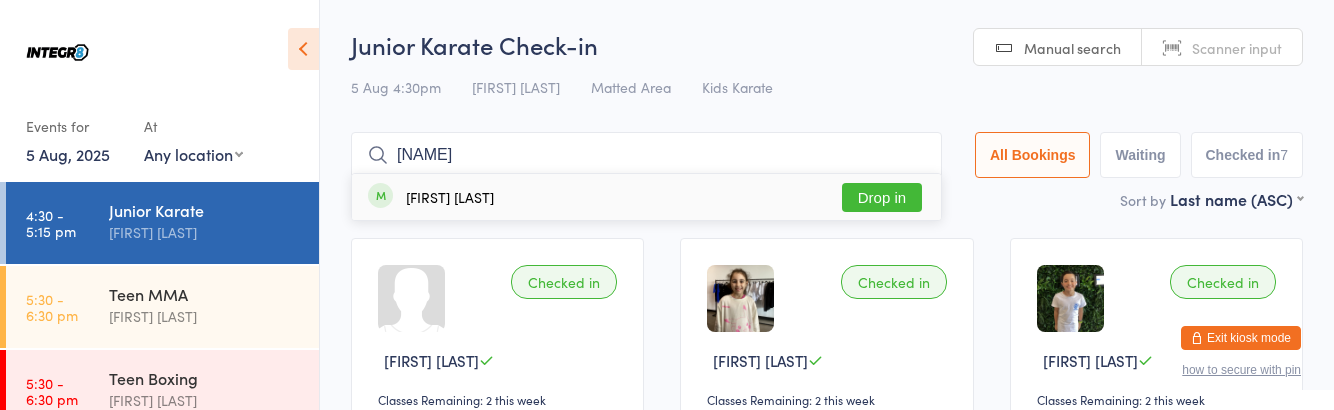 type on "[NAME]" 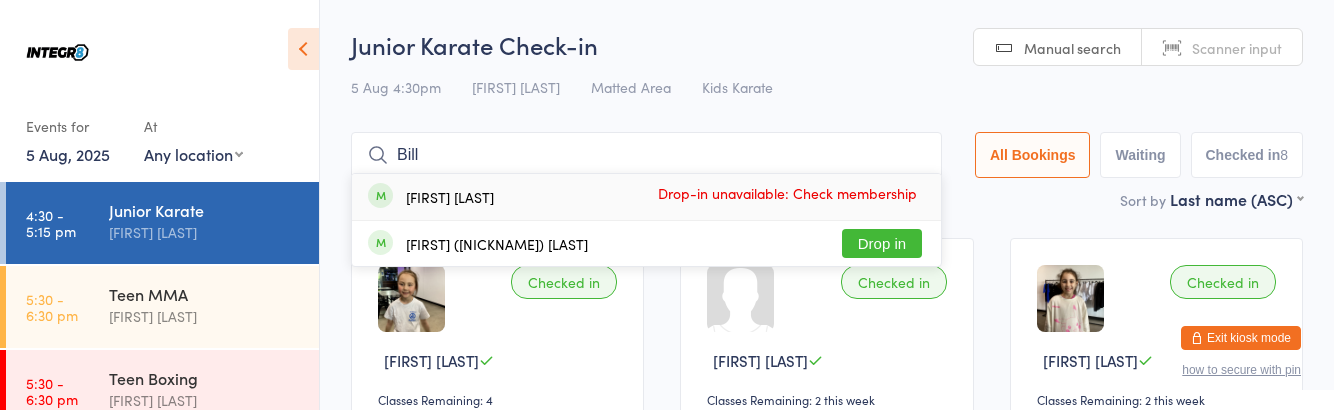 type on "Bill" 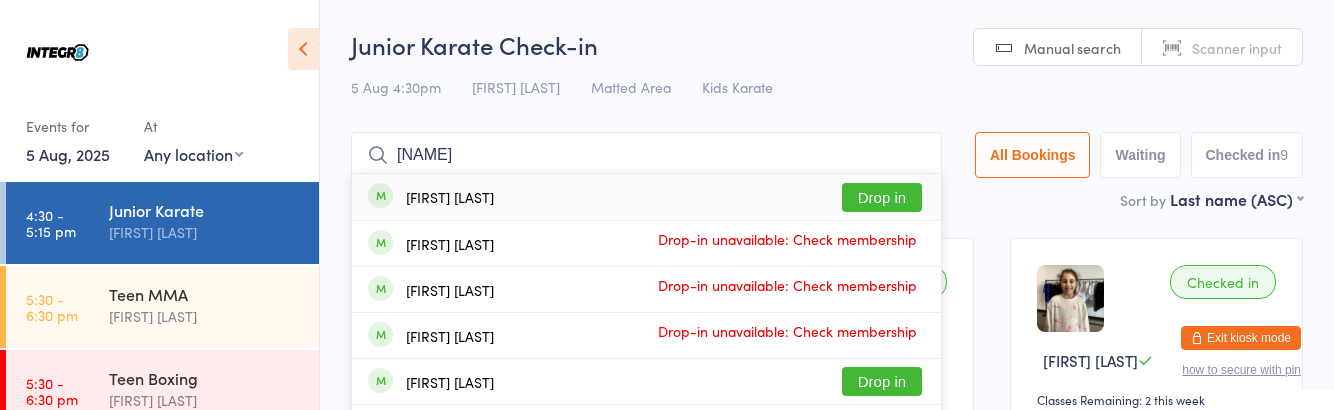 type on "[NAME]" 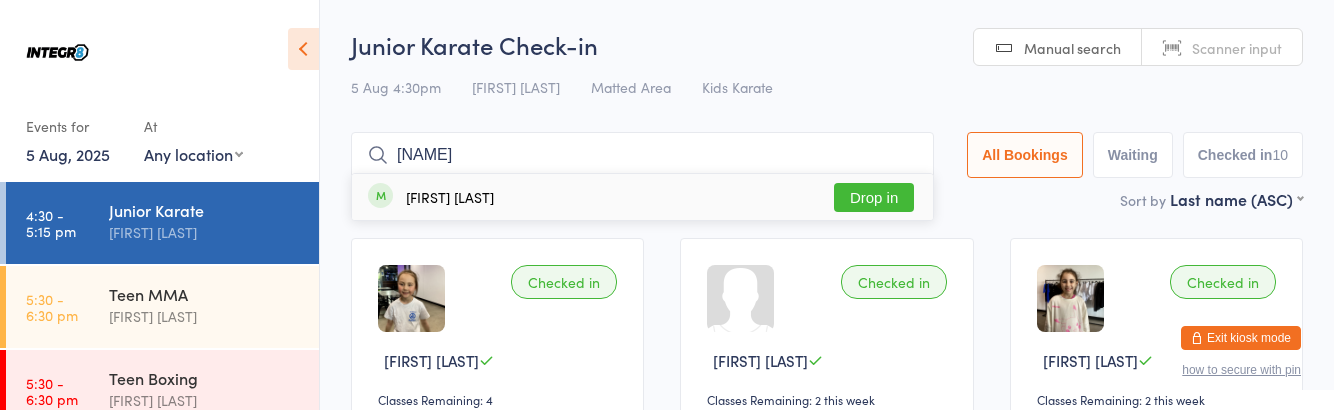 type on "[NAME]" 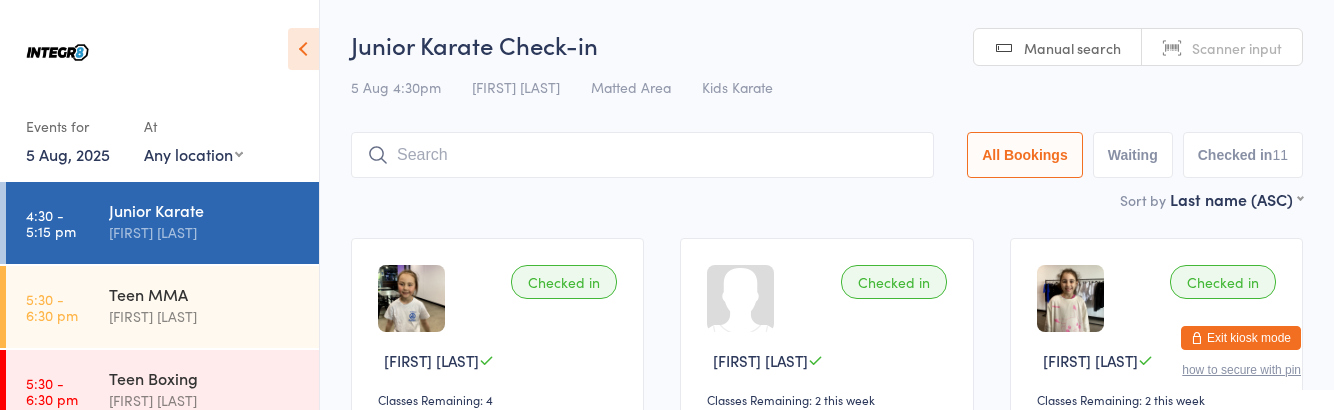 click on "[FIRST] [LAST]" at bounding box center (205, 400) 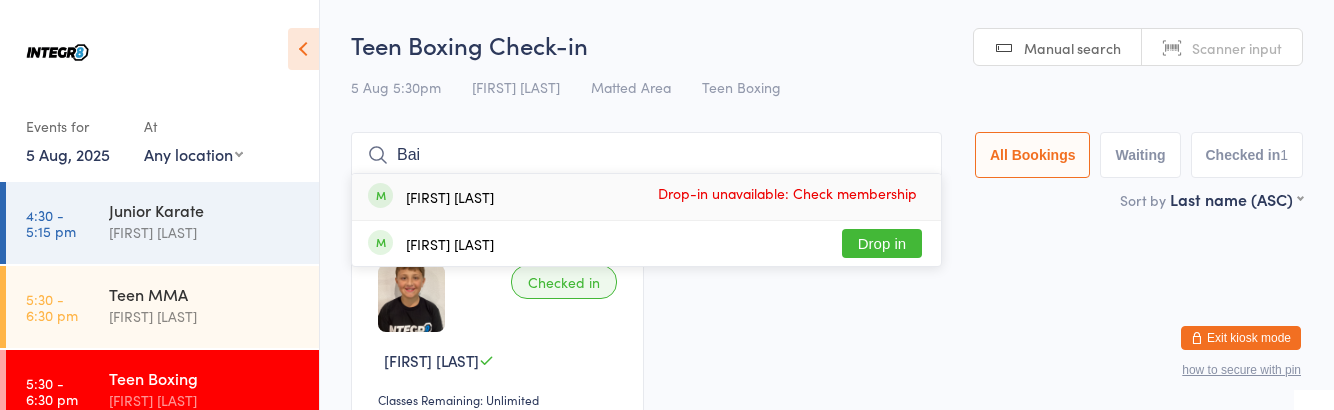 type on "Bai" 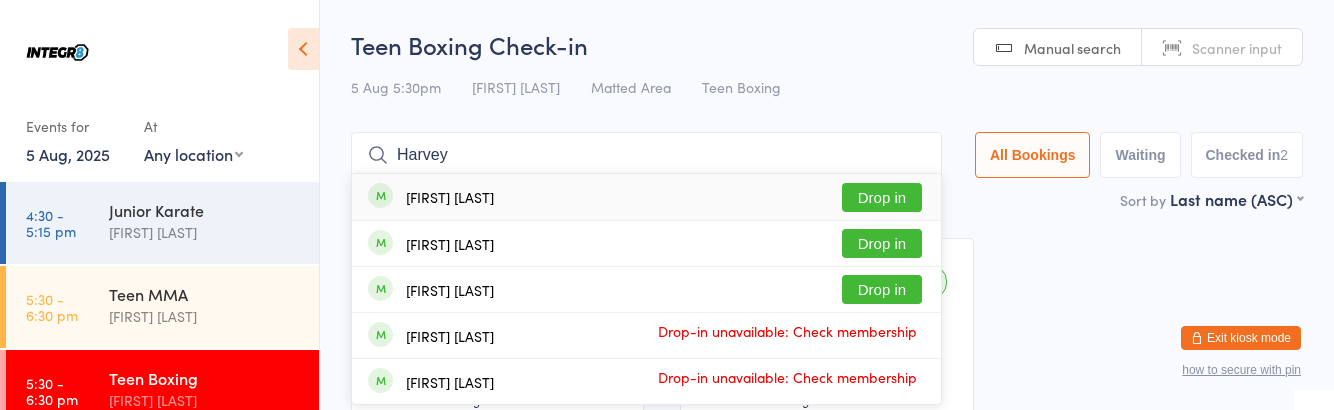 type on "Harvey" 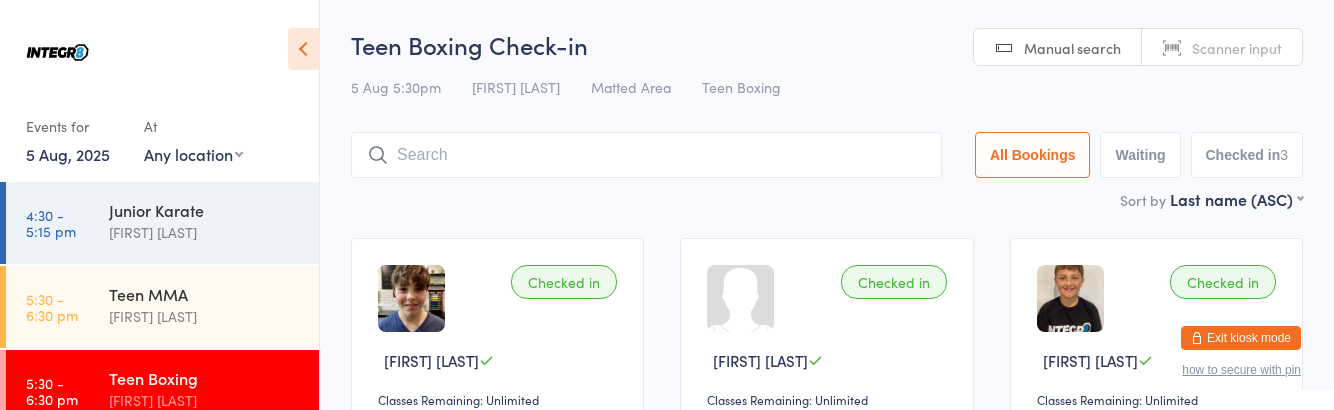 click on "[FIRST] [LAST]" at bounding box center [205, 316] 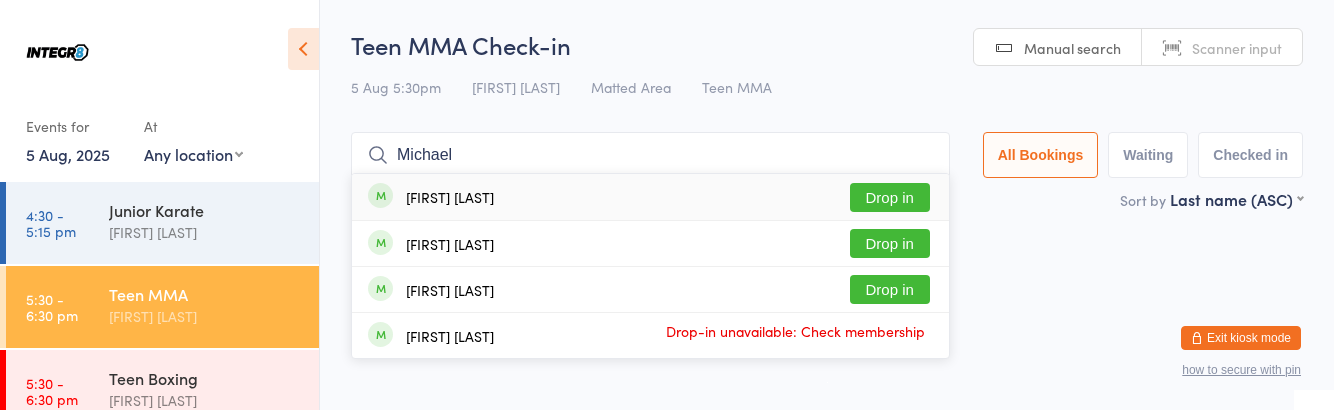 type on "Michael" 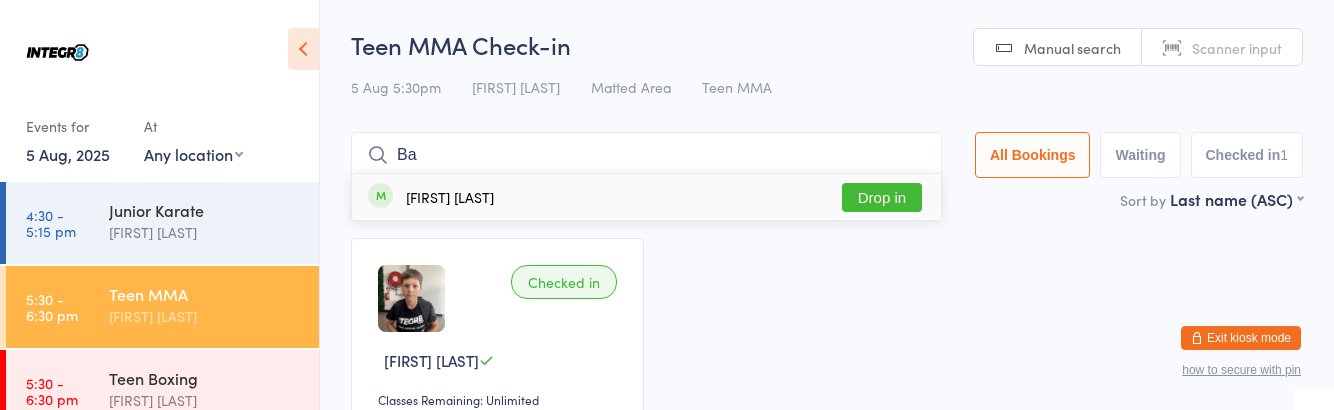type on "Ba" 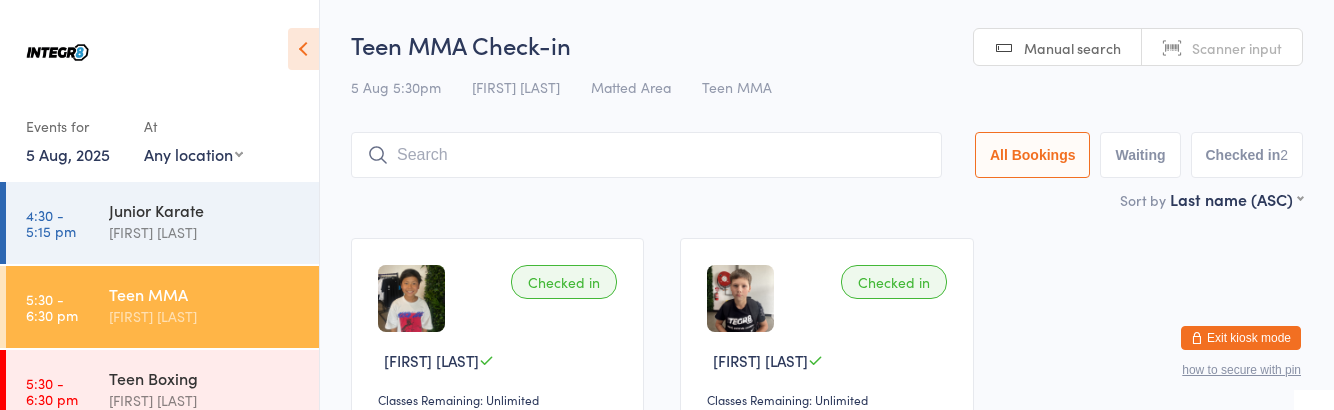 click on "[FIRST] [LAST]" at bounding box center [205, 400] 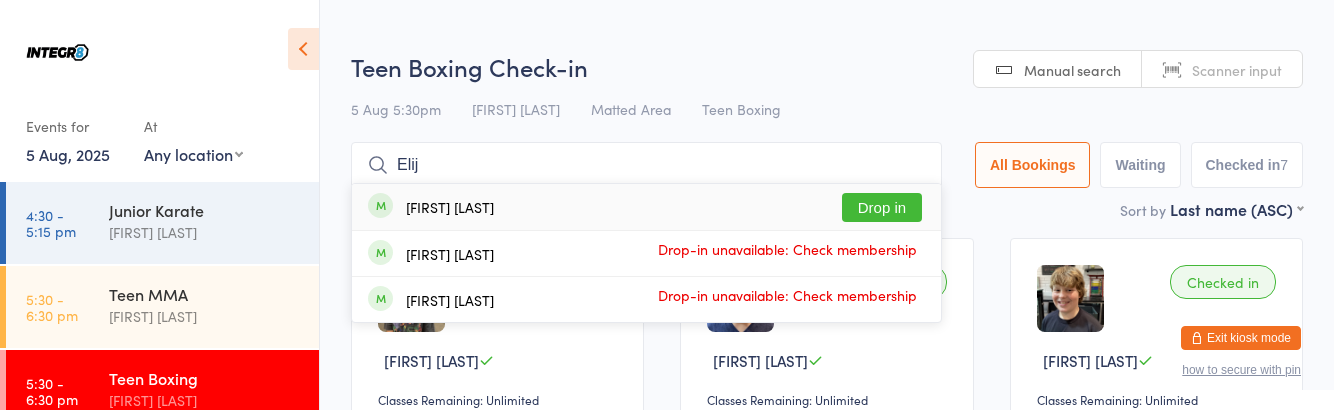 type on "Elij" 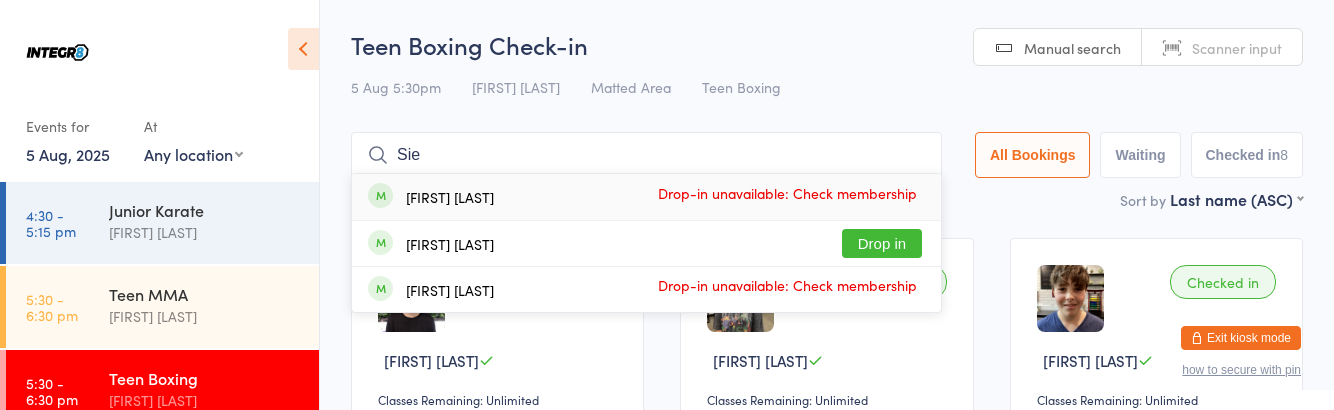 type on "Sie" 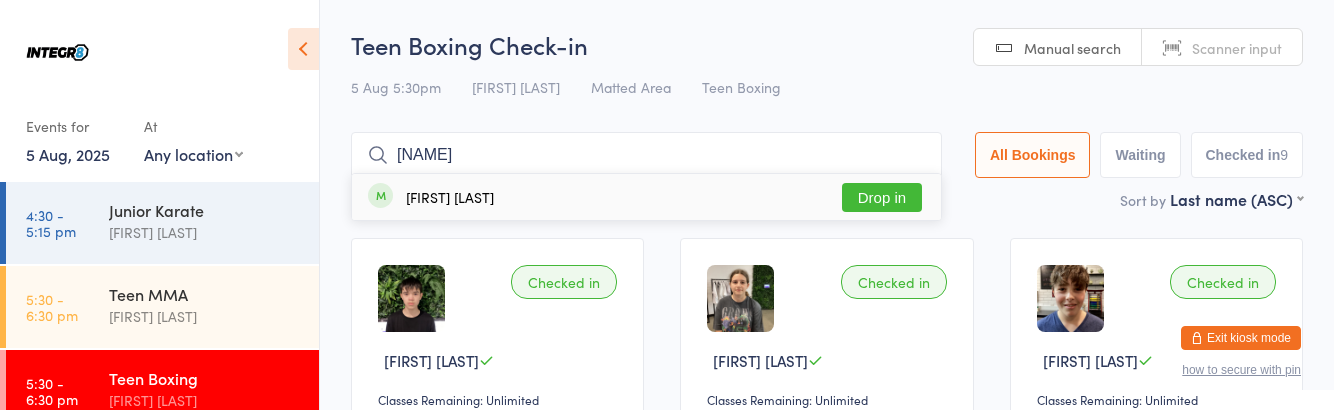 type on "[NAME]" 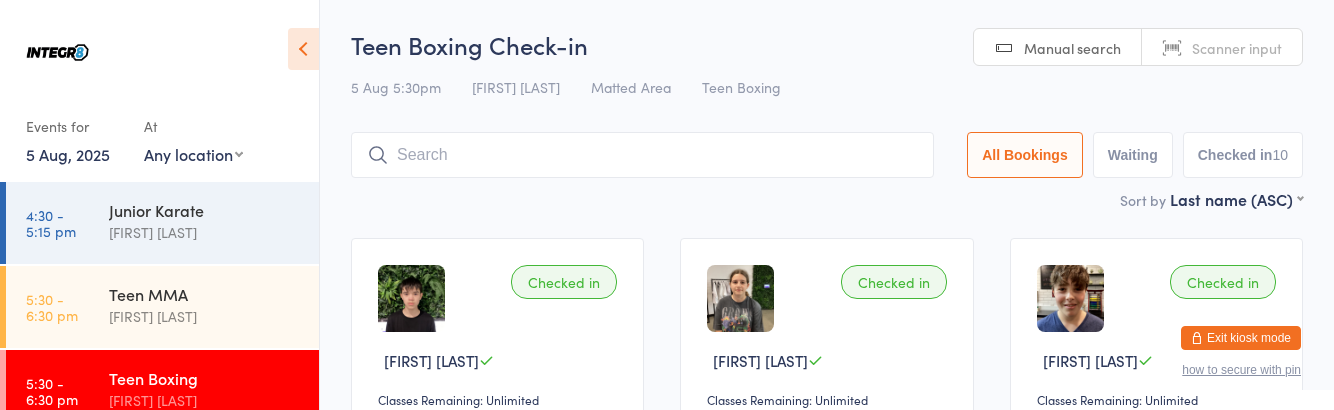 click on "[FIRST] [LAST]" at bounding box center [205, 316] 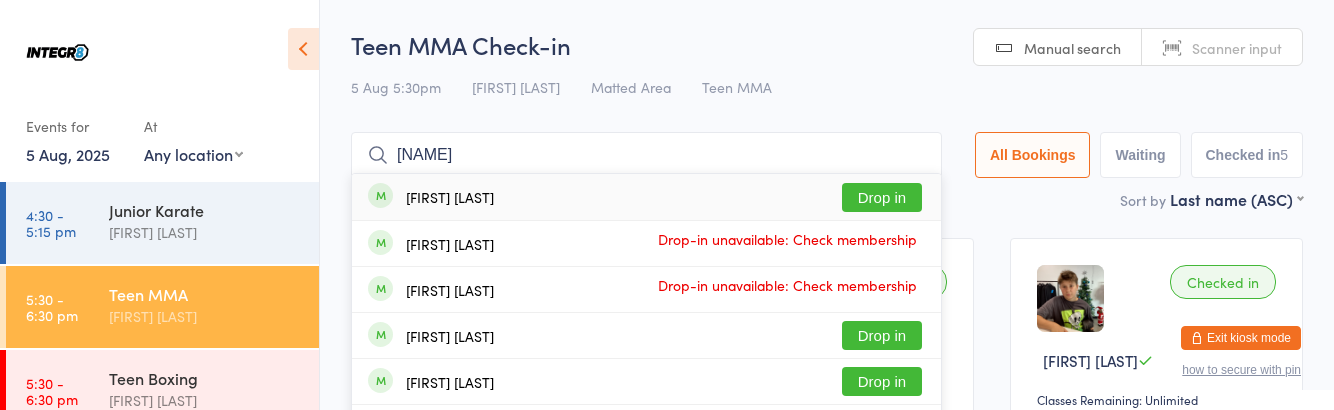 type on "[NAME]" 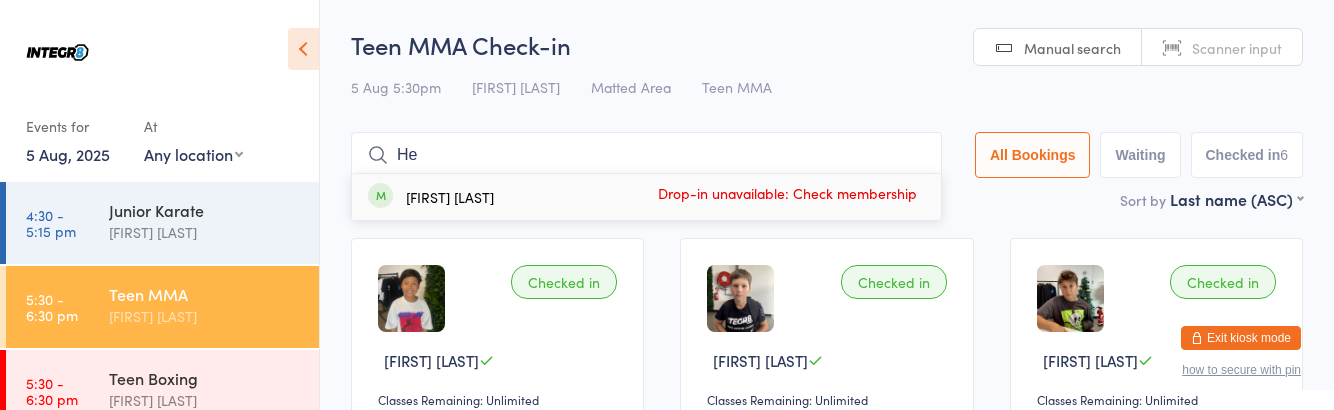 type on "H" 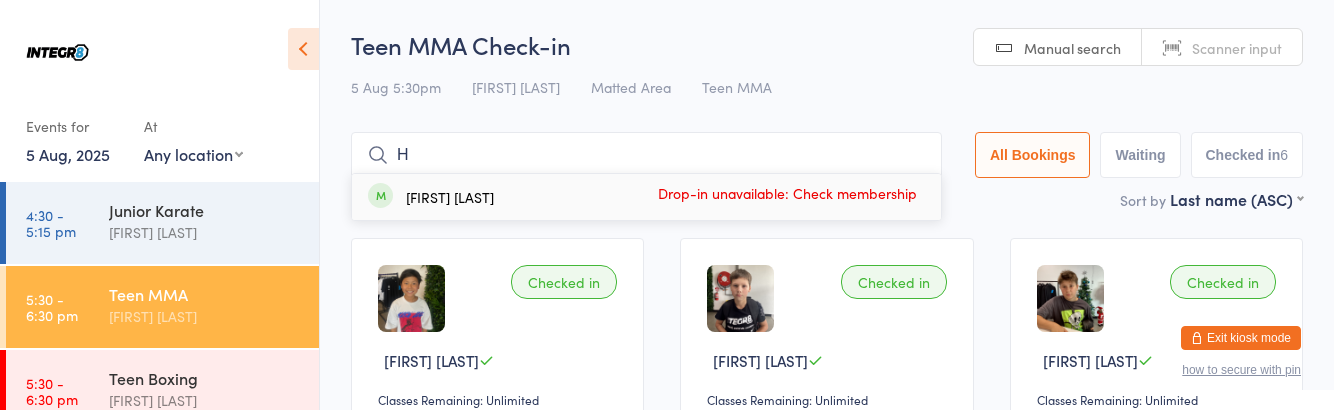 type 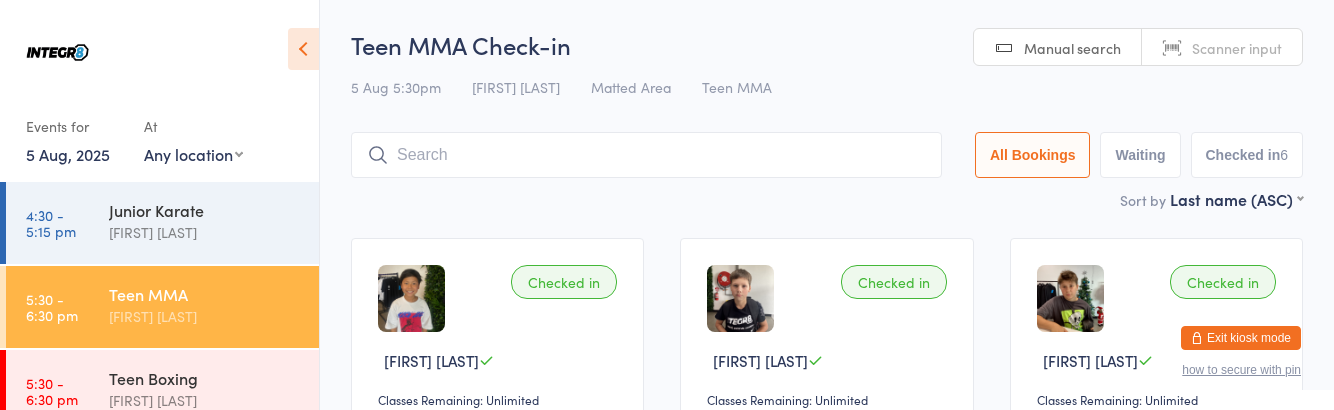 click on "[FIRST] [LAST]" at bounding box center [205, 400] 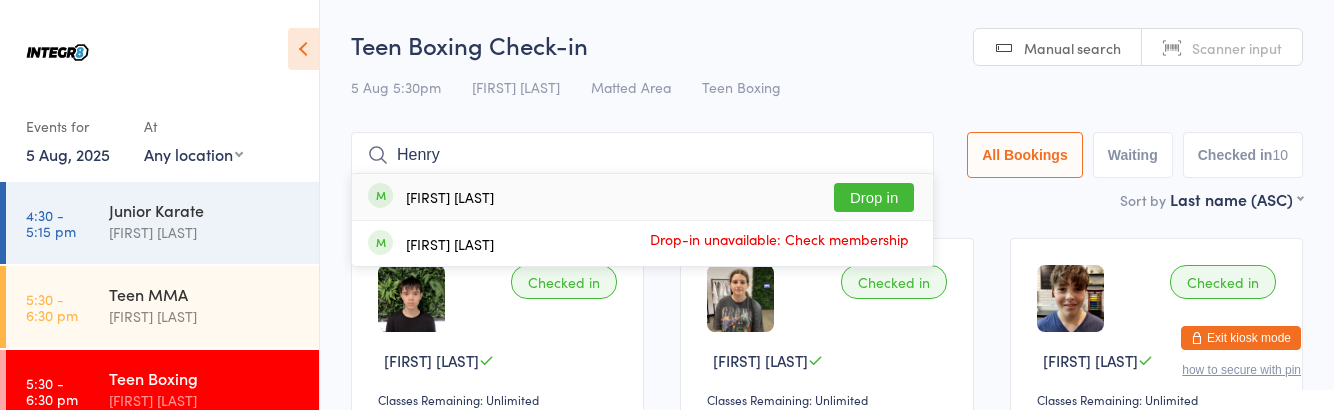 type on "Henry" 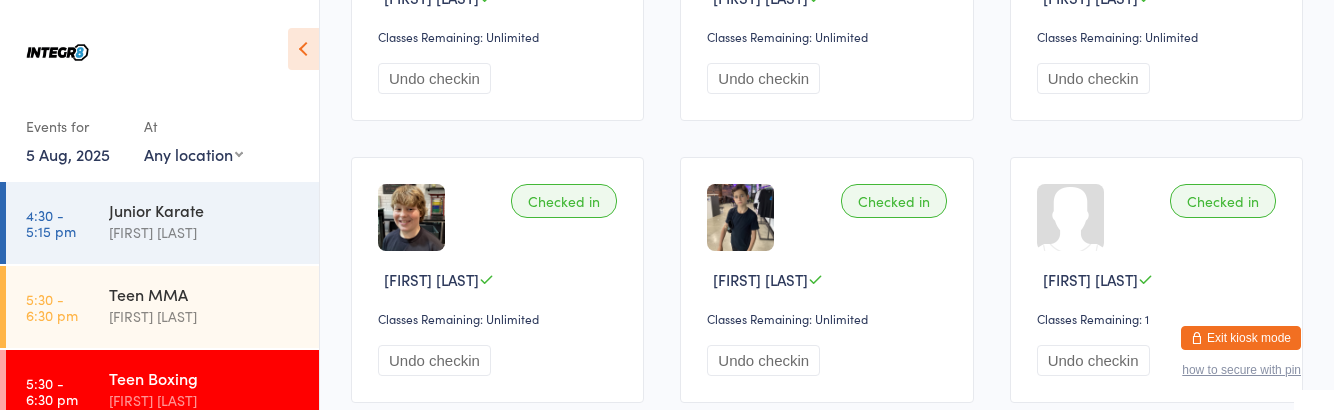 scroll, scrollTop: 357, scrollLeft: 0, axis: vertical 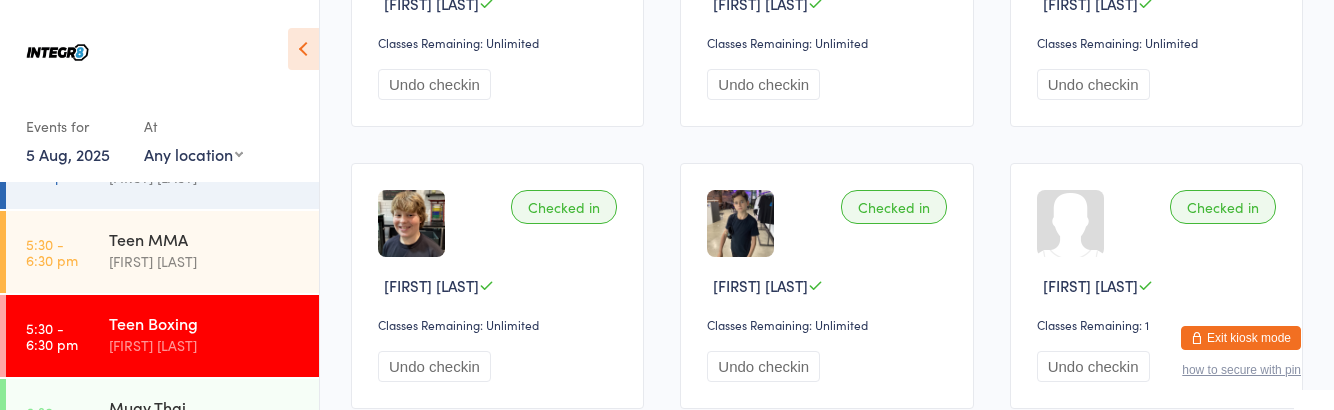 click on "[FIRST] [LAST]" at bounding box center [205, 261] 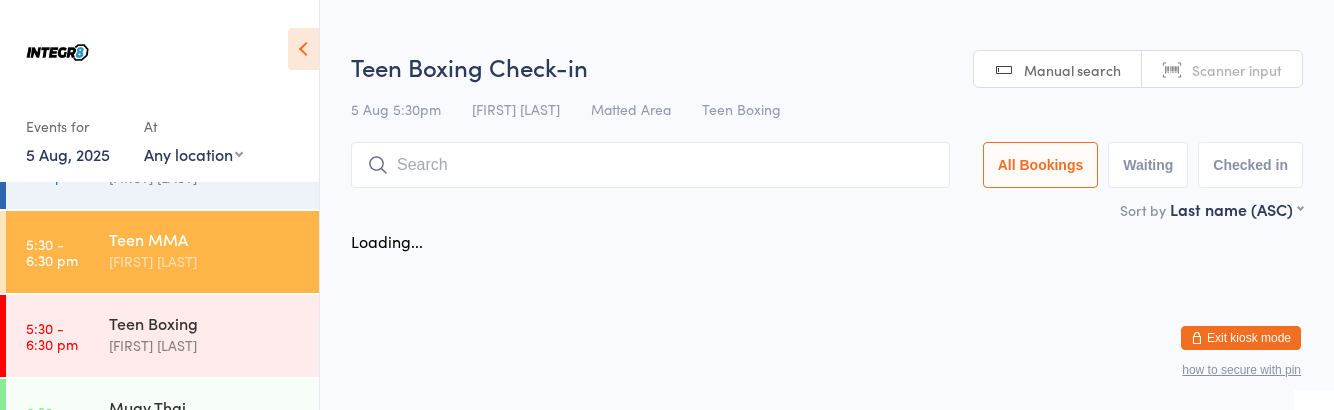 scroll, scrollTop: 0, scrollLeft: 0, axis: both 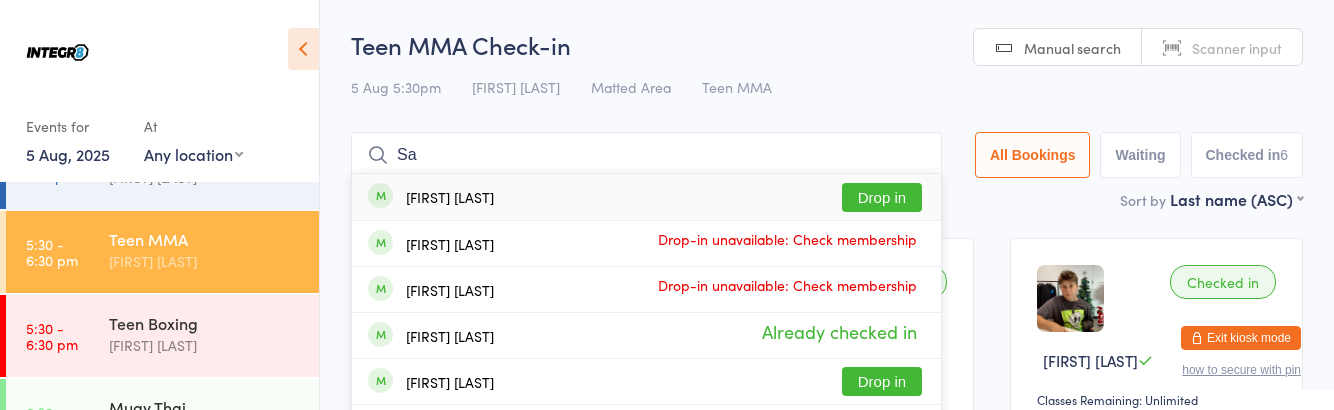 type on "Sa" 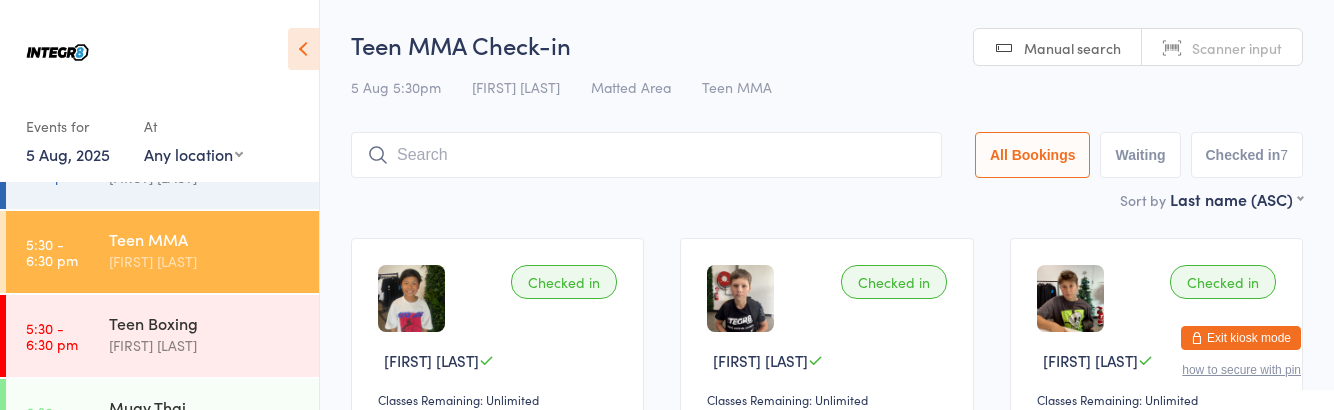 click on "5:30 - 6:30 pm" at bounding box center (52, 336) 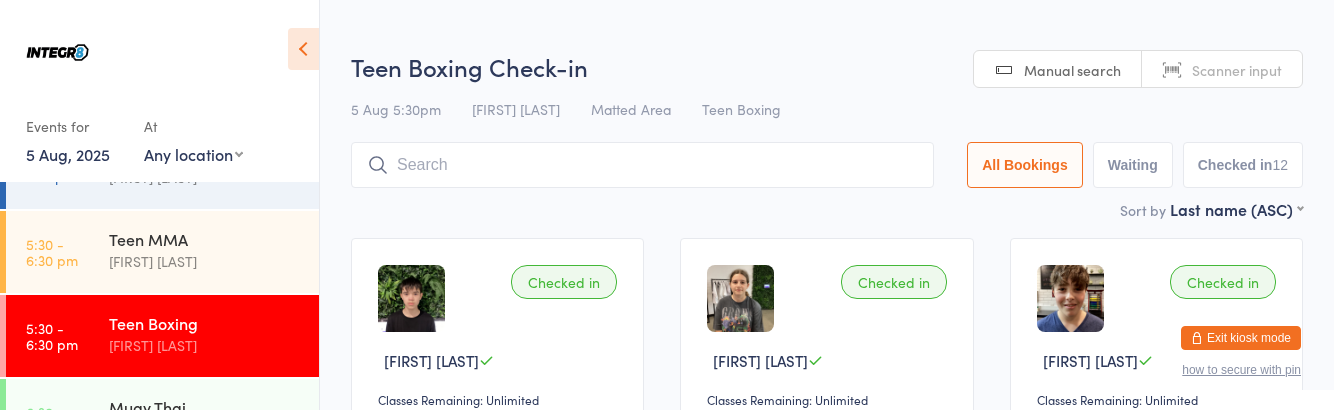 type on "Q" 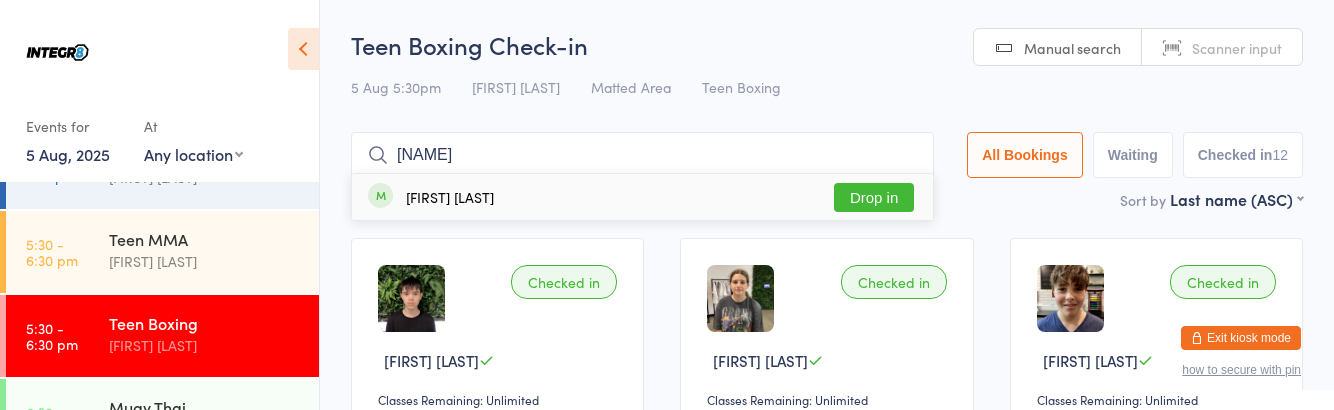 type on "[NAME]" 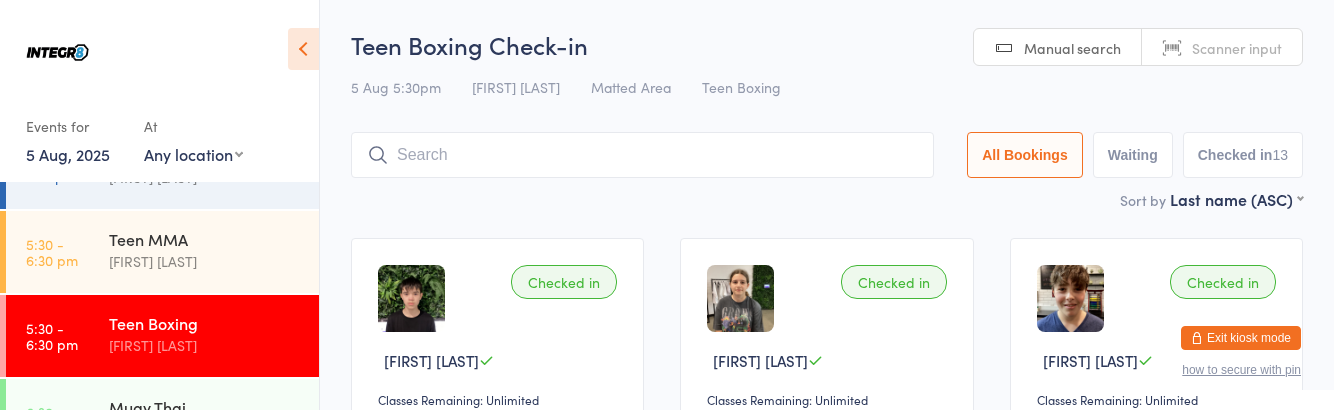 type on "I" 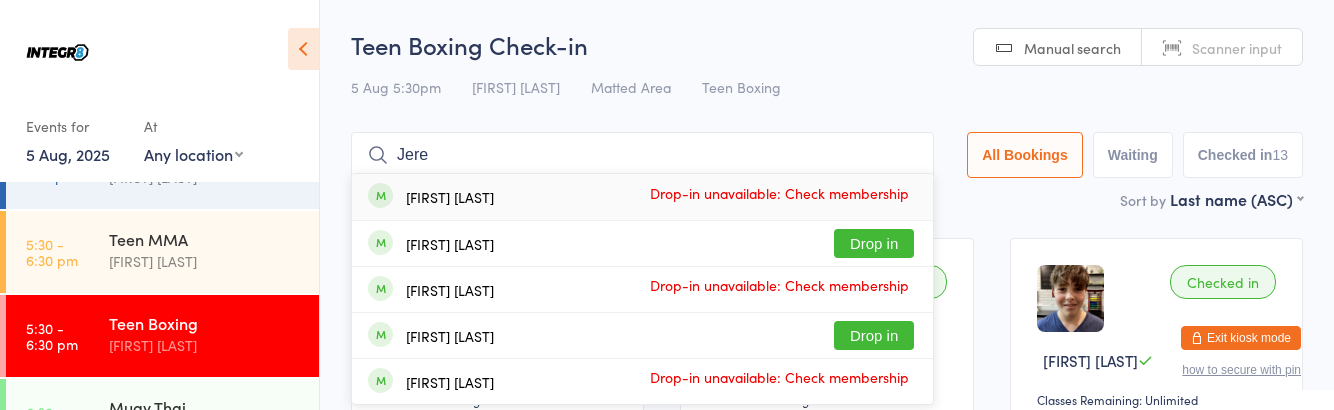 type on "Jere" 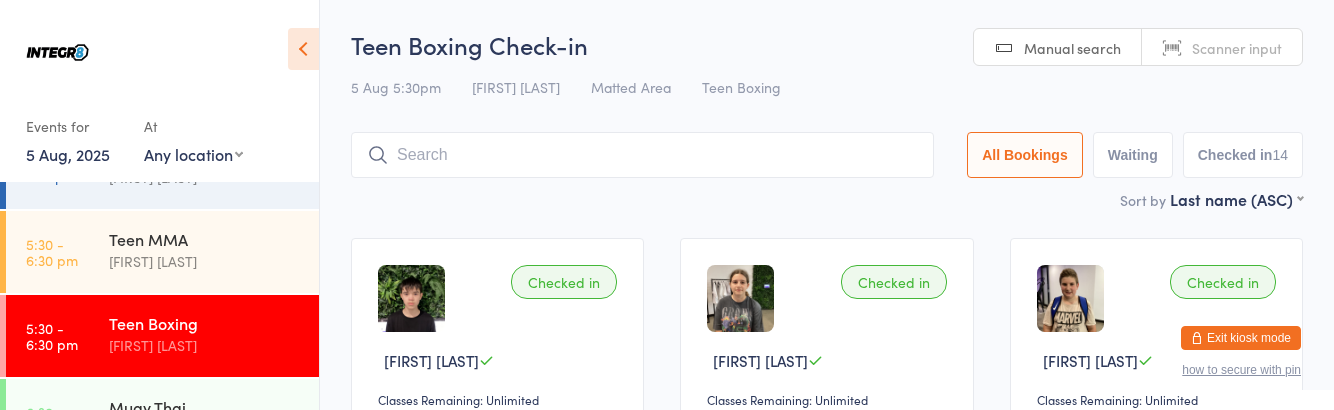 click on "Teen MMA [FIRST] [LAST]" at bounding box center (214, 250) 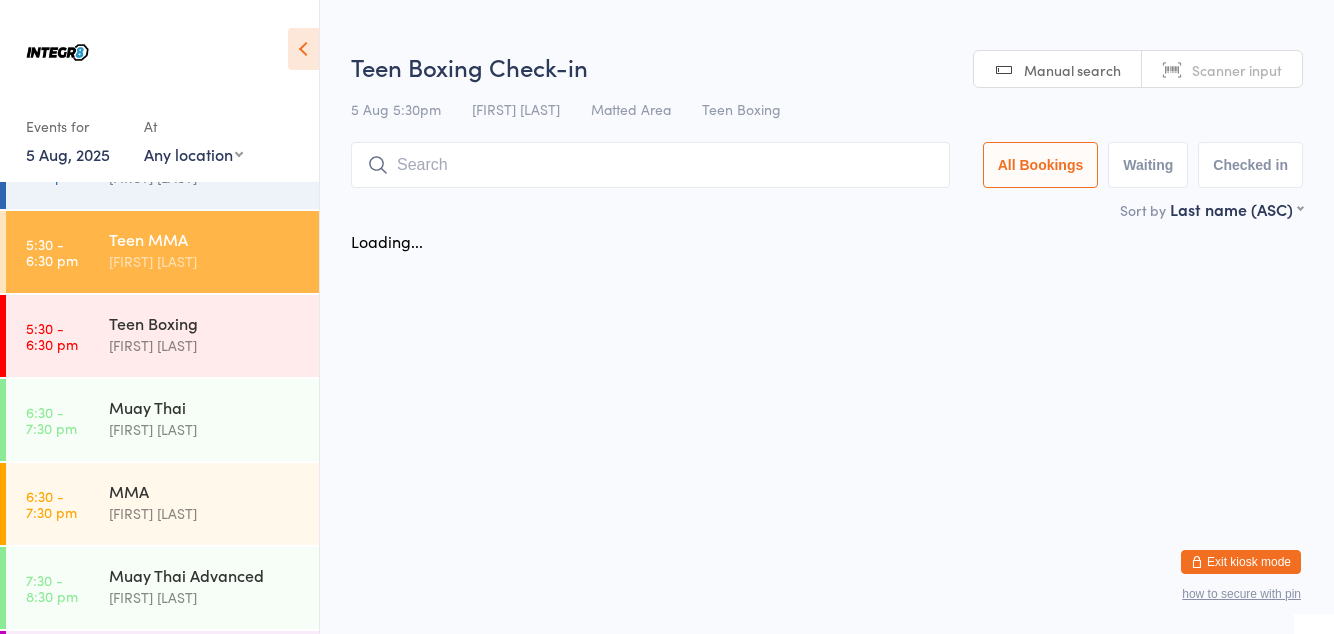 click on "Teen MMA [FIRST] [LAST]" at bounding box center (214, 250) 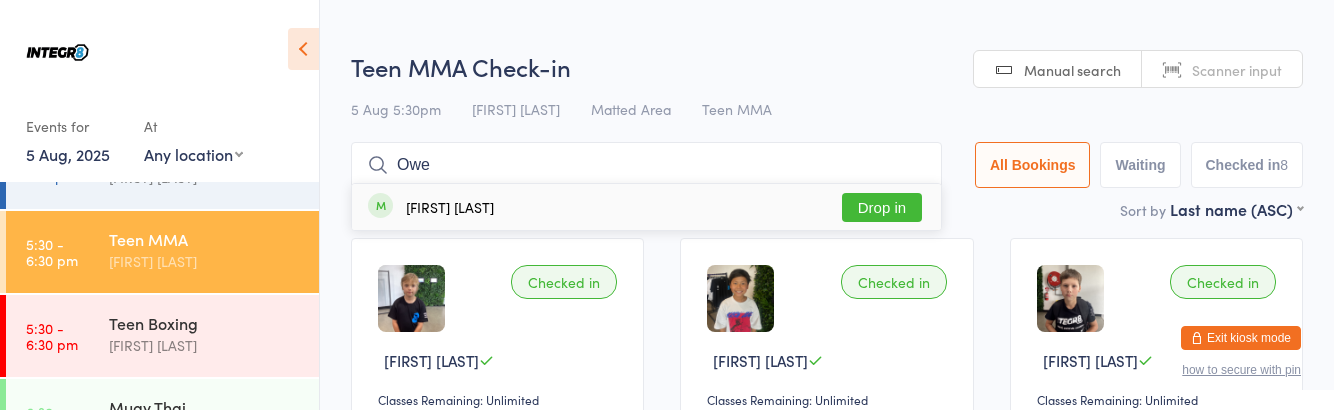 type on "Owe" 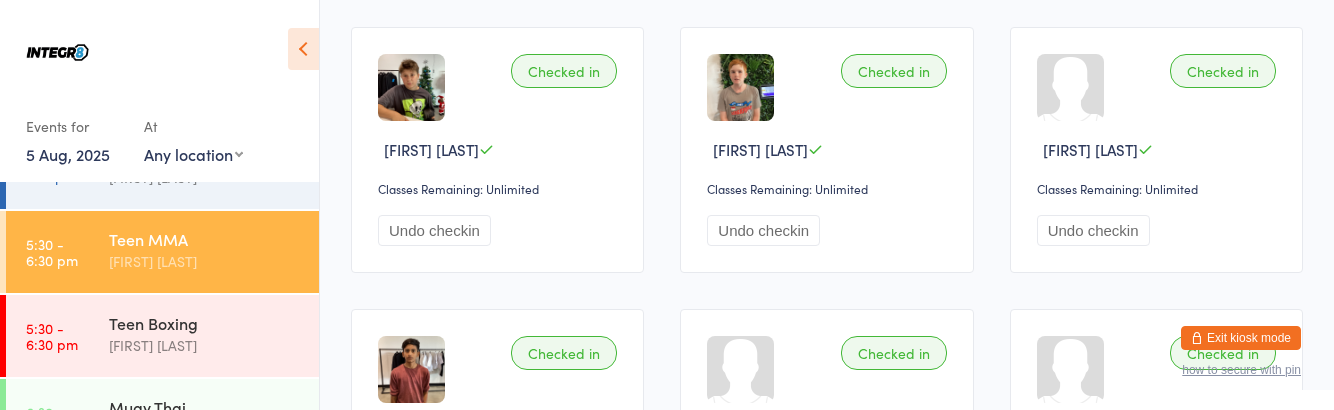 scroll, scrollTop: 499, scrollLeft: 0, axis: vertical 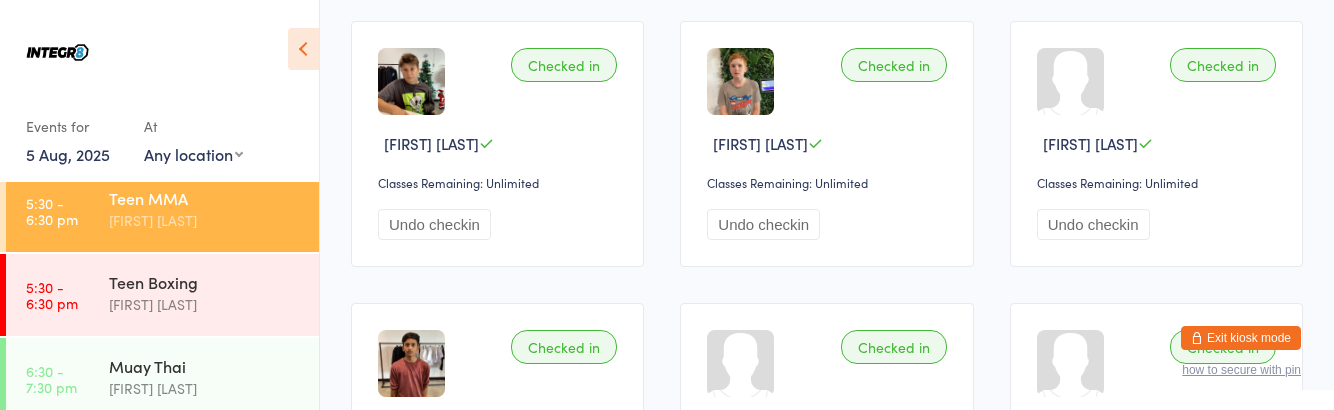 click on "MMA [FIRST] [LAST]" at bounding box center [214, 461] 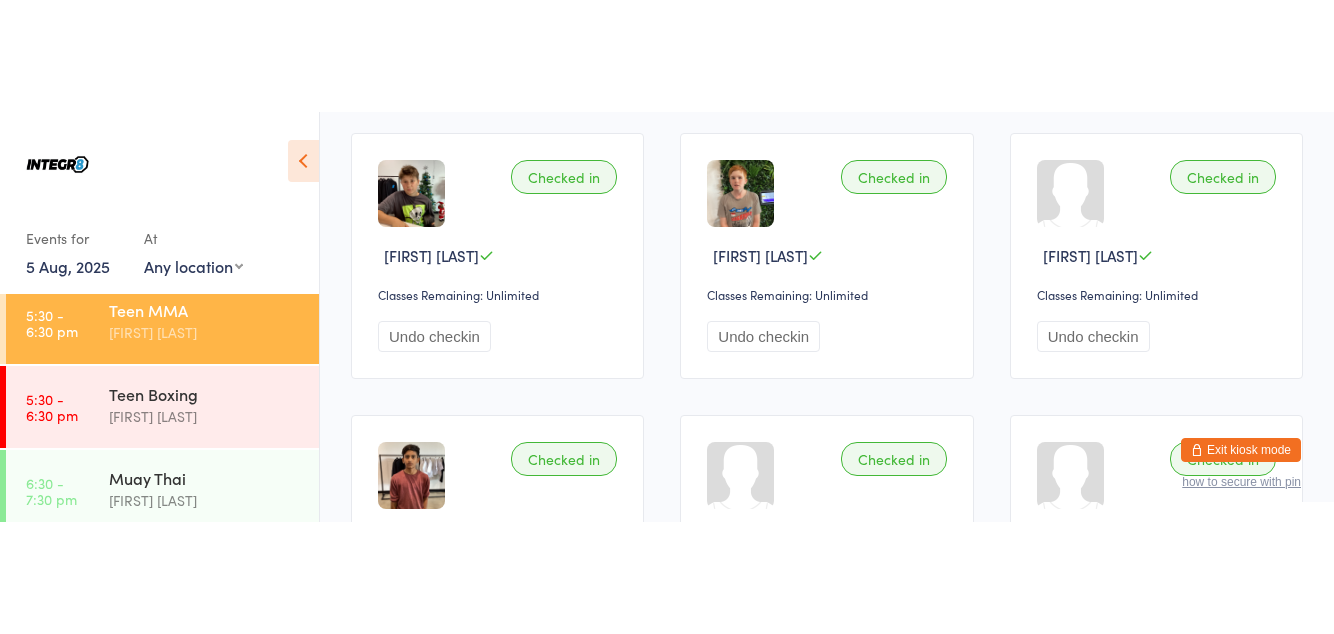 scroll, scrollTop: 0, scrollLeft: 0, axis: both 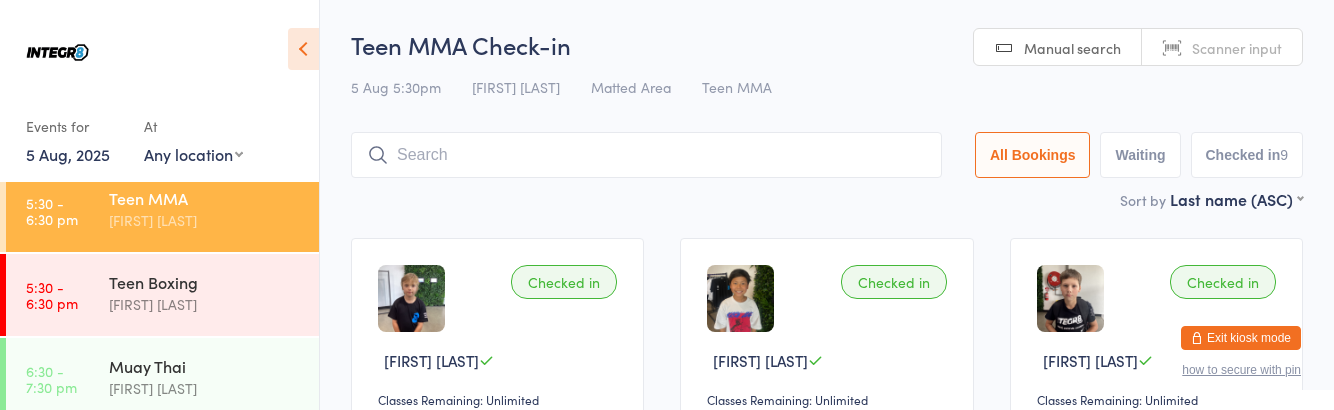 click on "[FIRST] [LAST]" at bounding box center [205, 472] 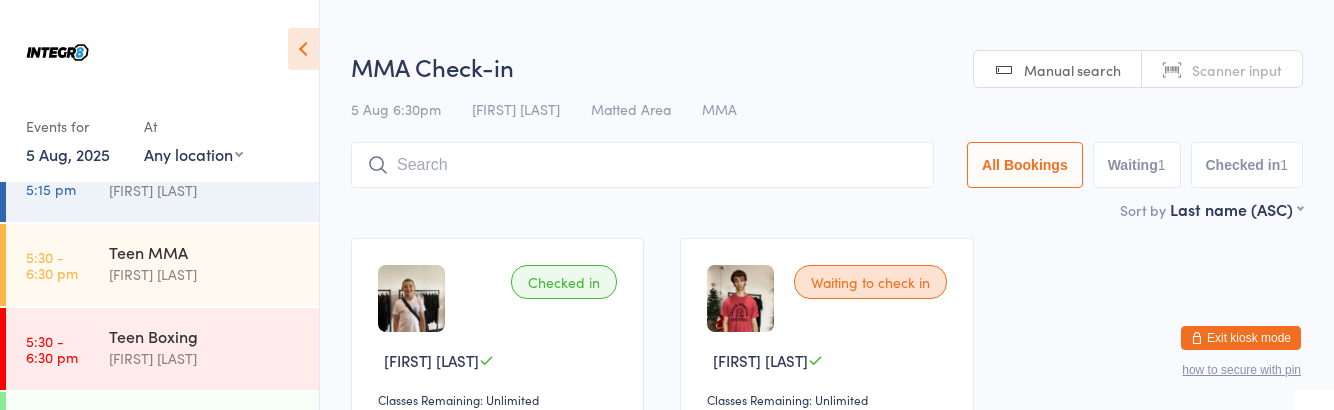 scroll, scrollTop: 96, scrollLeft: 0, axis: vertical 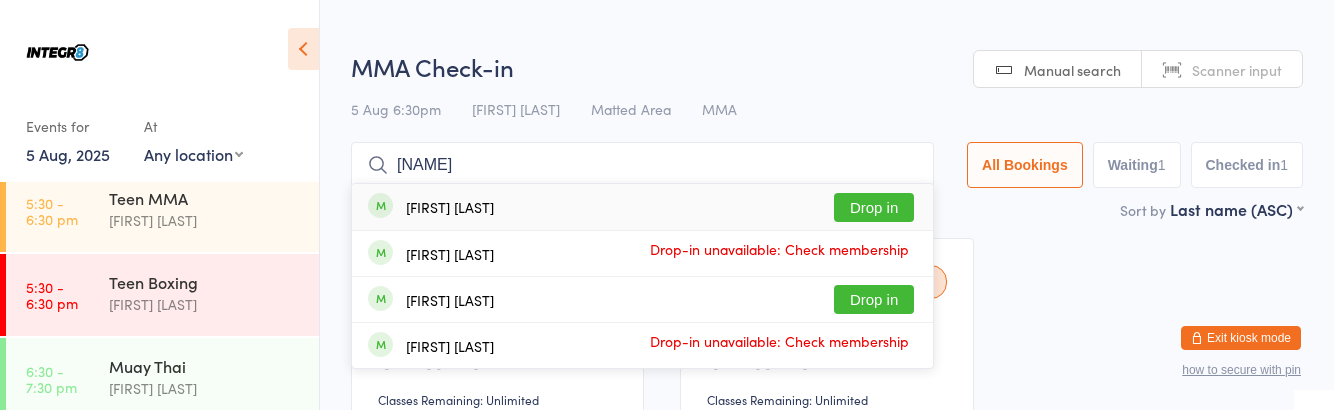 type on "[NAME]" 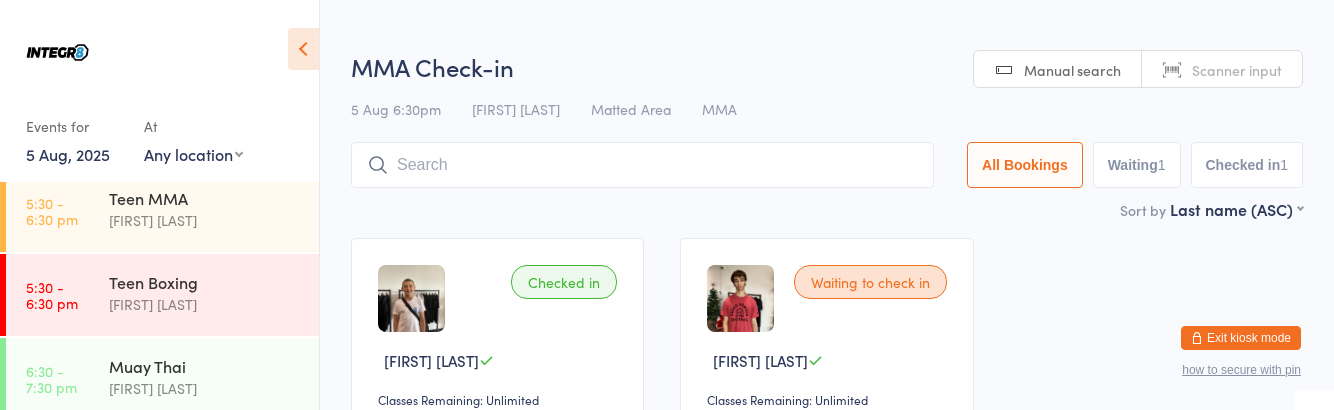 scroll, scrollTop: 96, scrollLeft: 0, axis: vertical 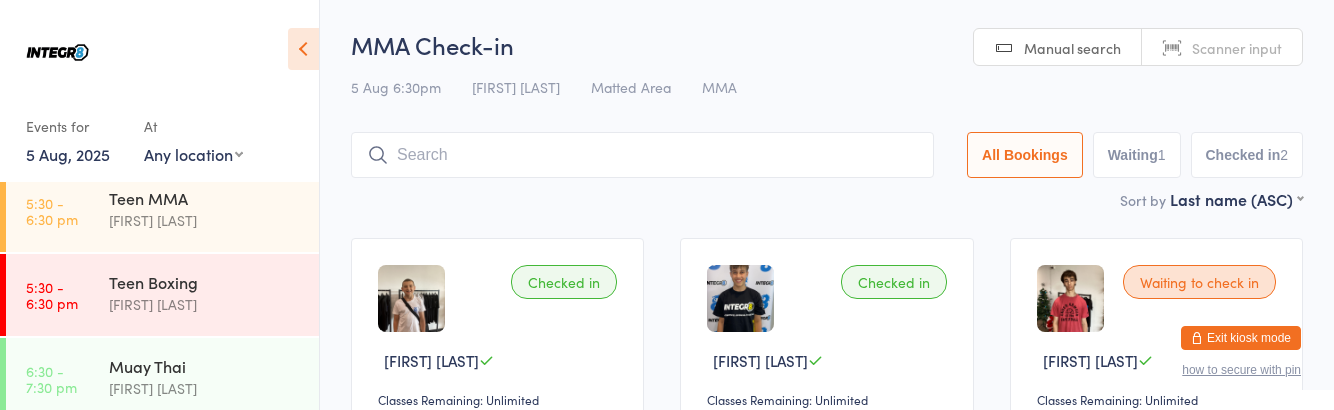 type on "O" 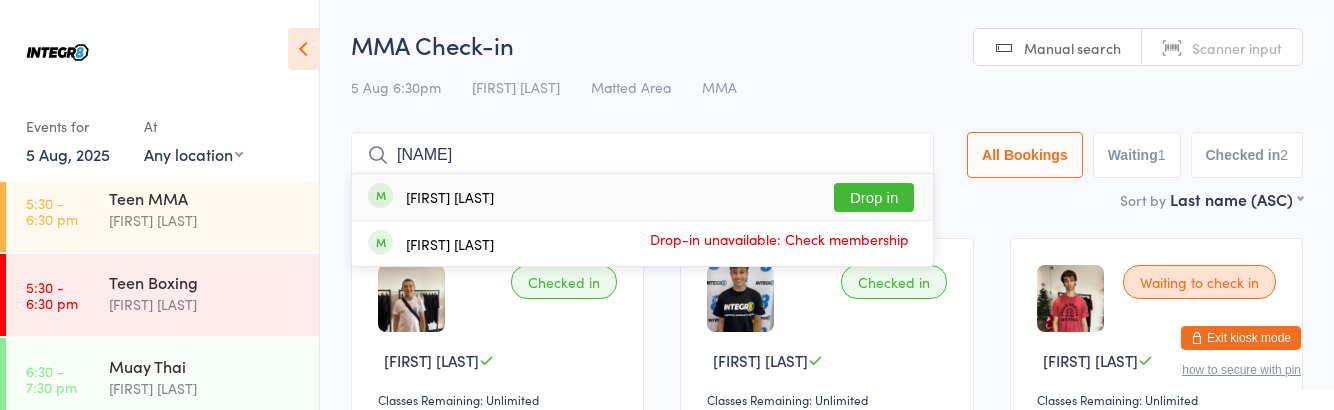 type on "[NAME]" 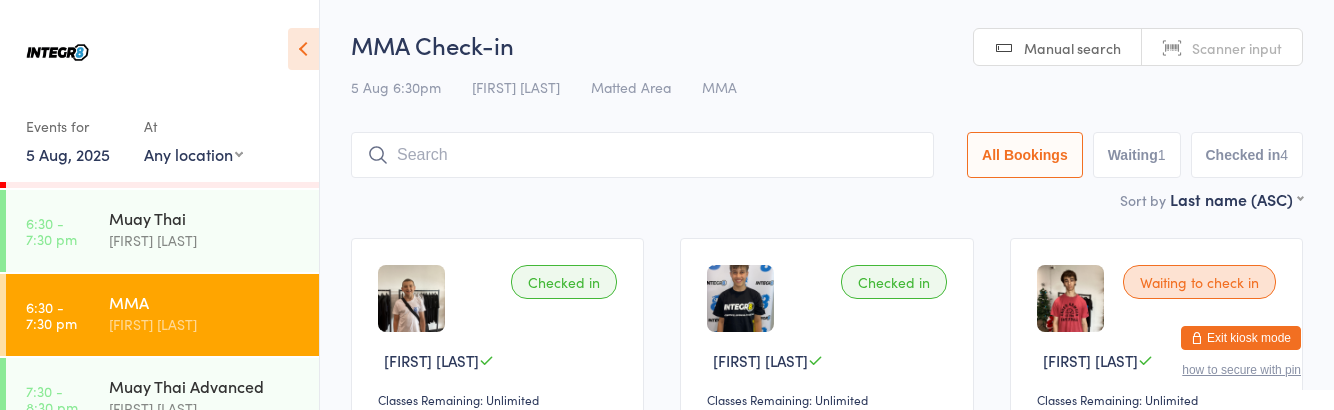 click on "[FIRST] [LAST]" at bounding box center [205, 324] 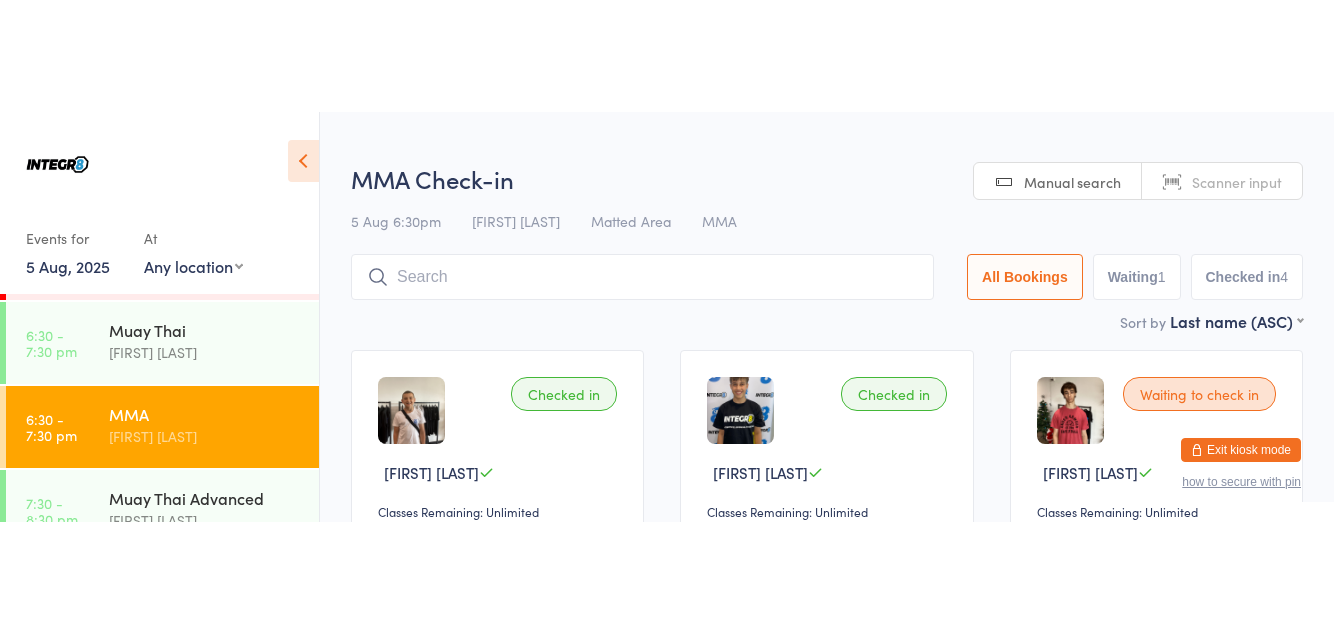 scroll, scrollTop: 244, scrollLeft: 0, axis: vertical 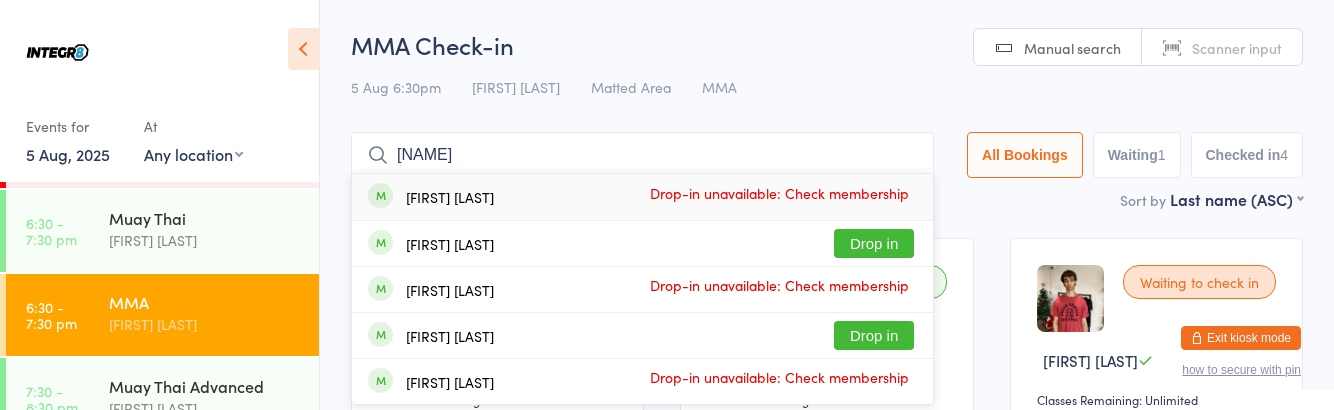 type on "[NAME]" 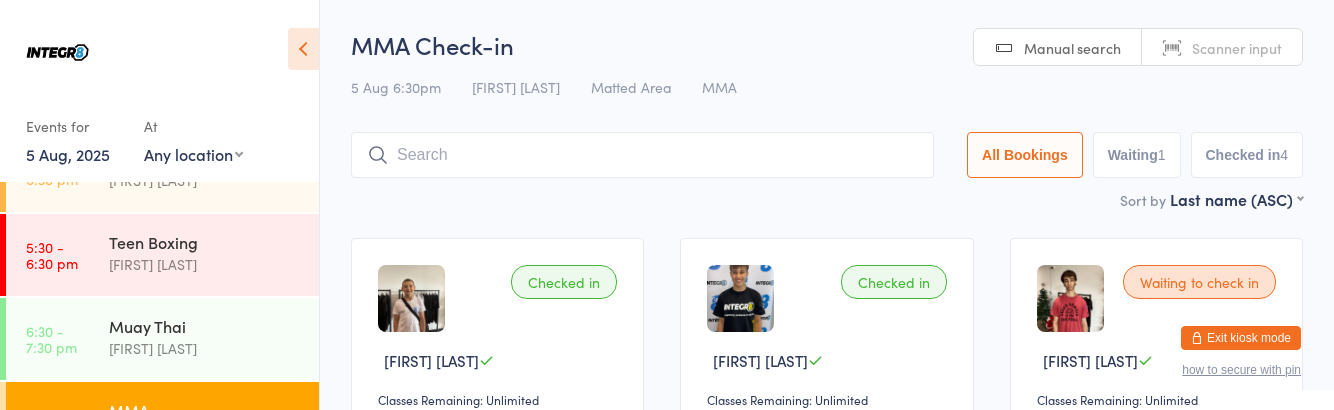 scroll, scrollTop: 244, scrollLeft: 0, axis: vertical 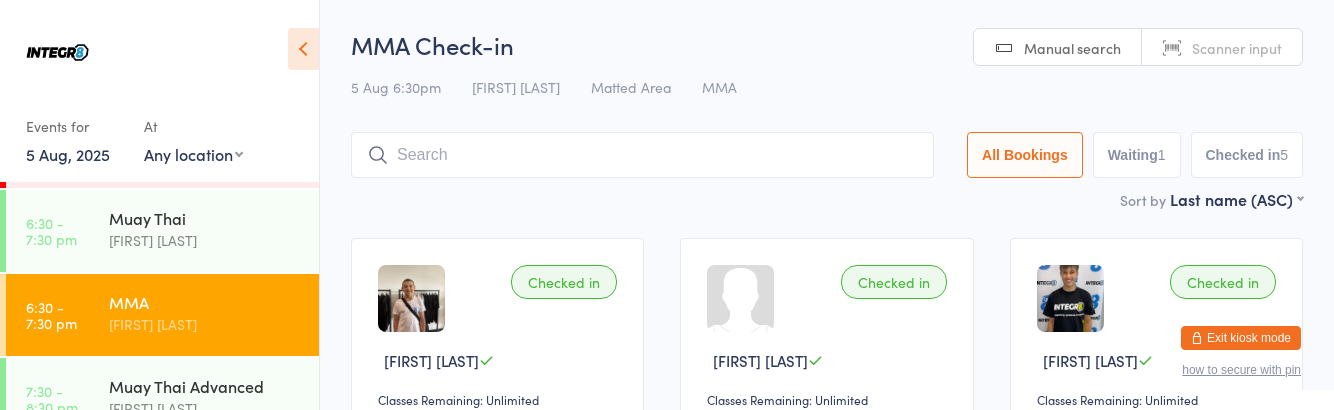 click on "[FIRST] [LAST]" at bounding box center (205, 240) 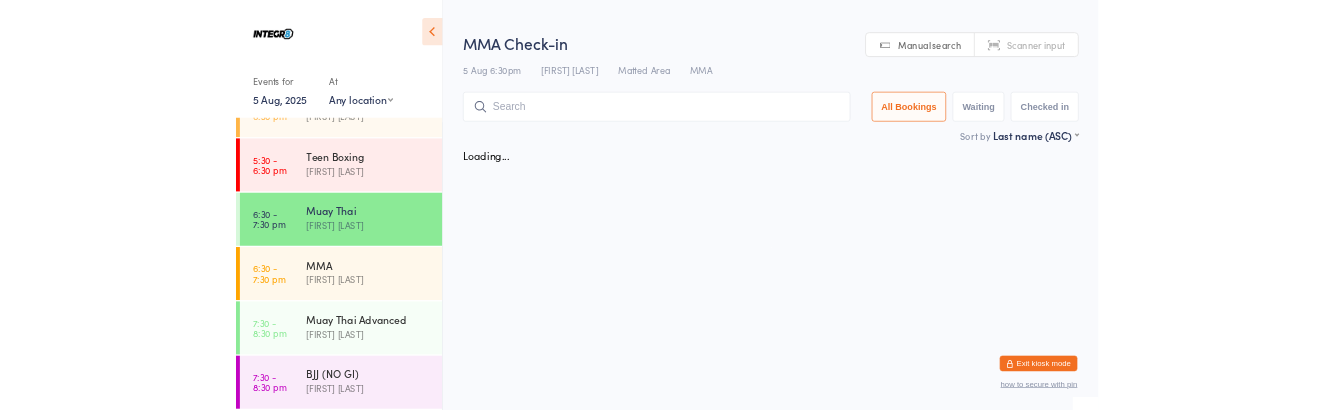 scroll, scrollTop: 244, scrollLeft: 0, axis: vertical 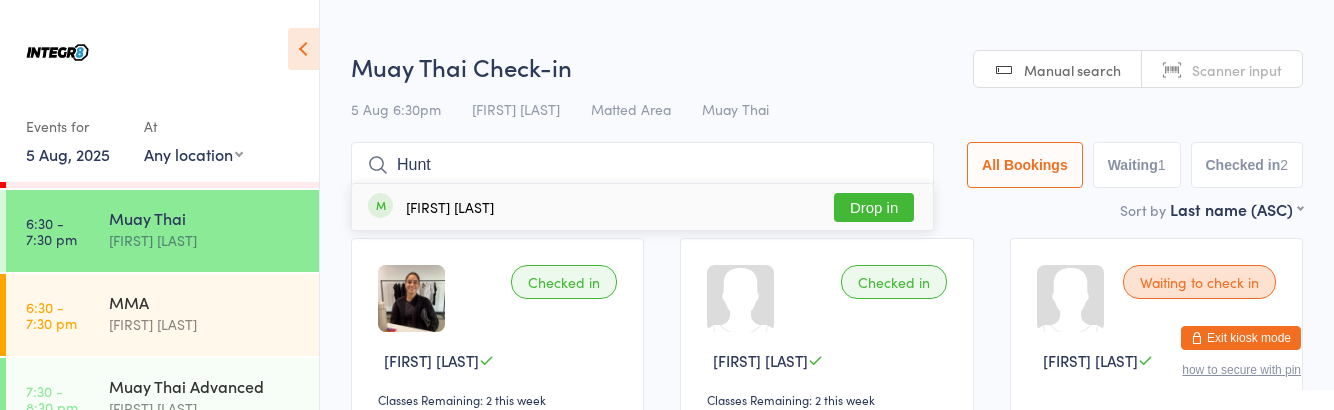 type on "Hunt" 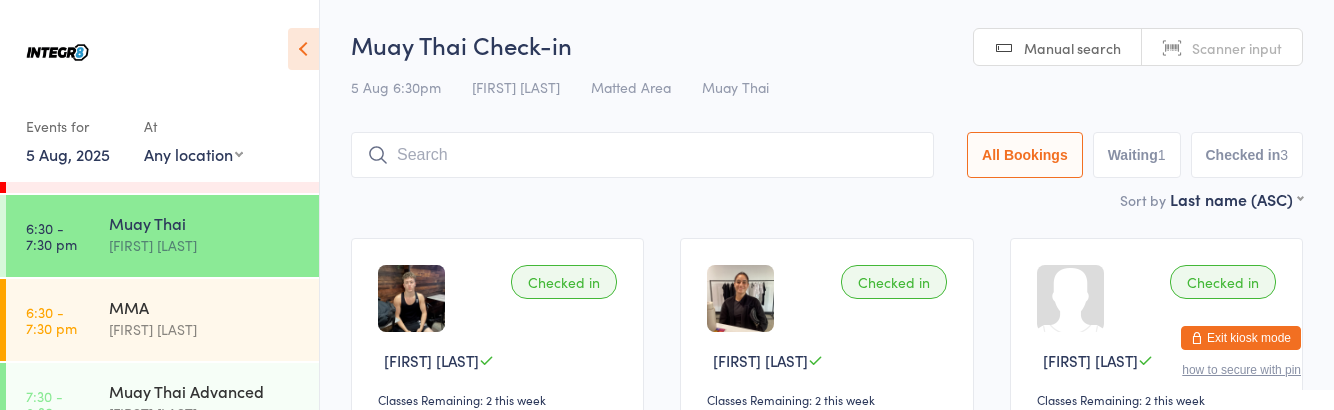 scroll, scrollTop: 240, scrollLeft: 0, axis: vertical 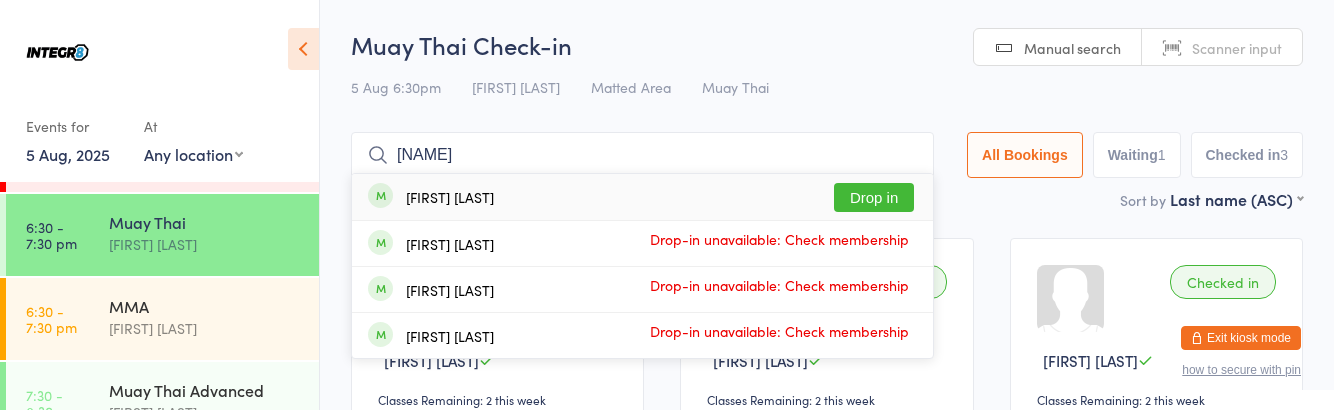 type on "[NAME]" 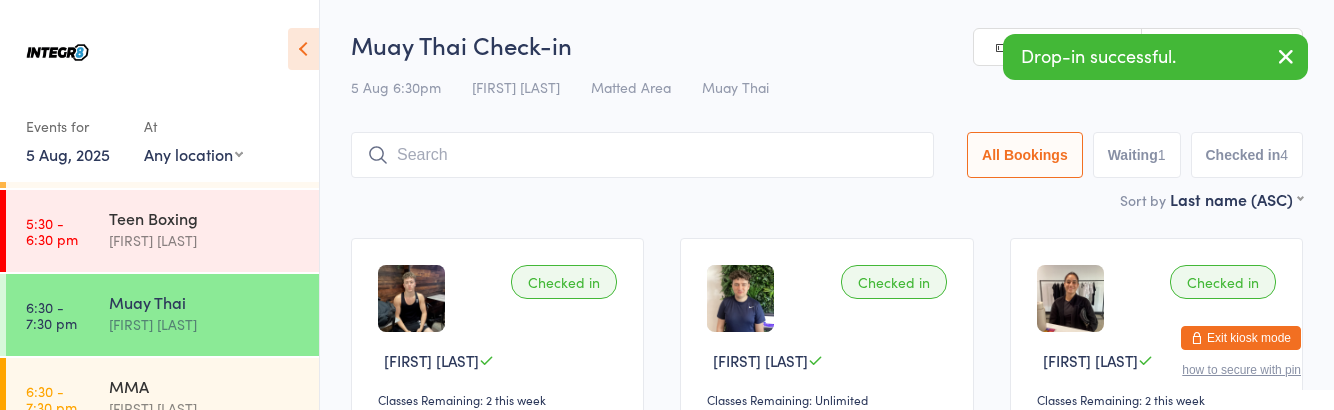 scroll, scrollTop: 157, scrollLeft: 0, axis: vertical 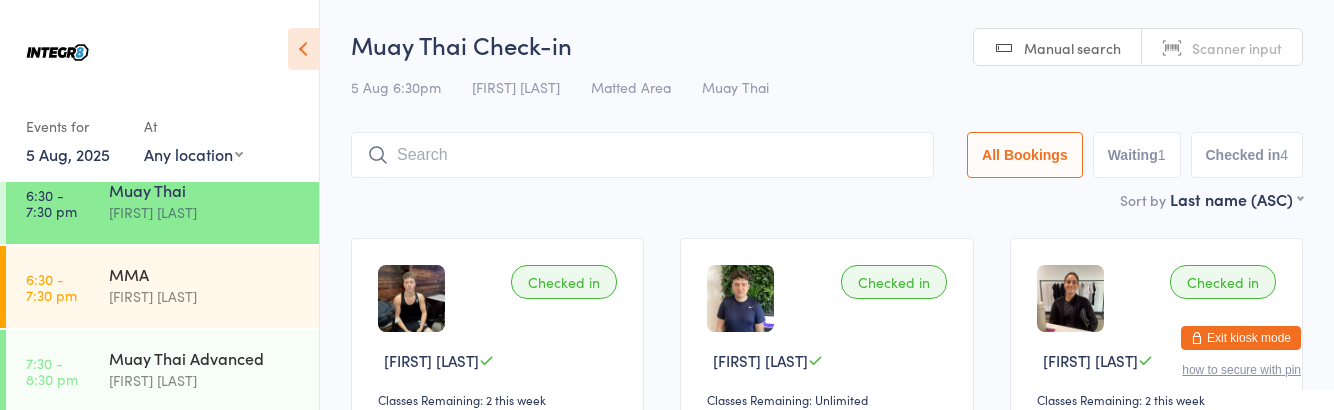 click on "[FIRST] [LAST]" at bounding box center [205, 296] 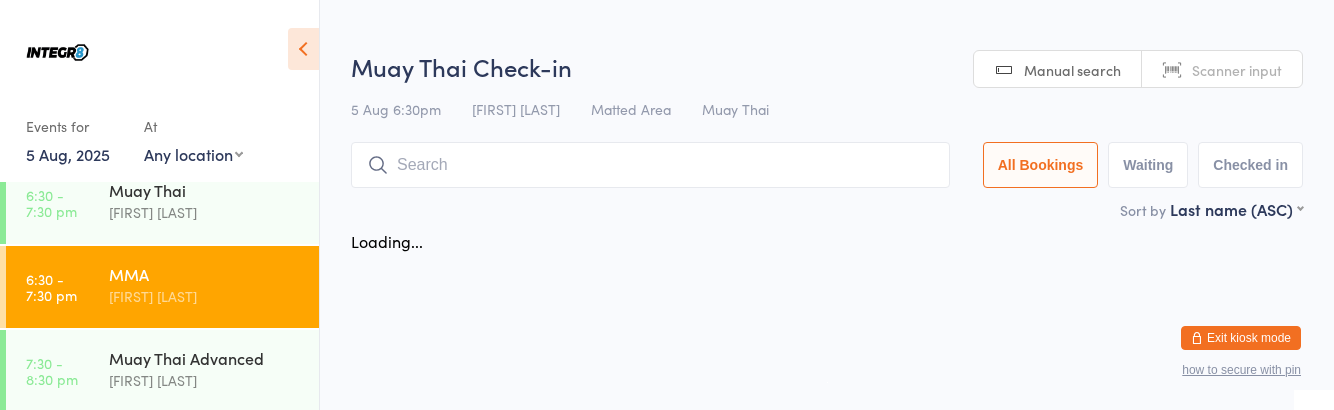 scroll, scrollTop: 272, scrollLeft: 0, axis: vertical 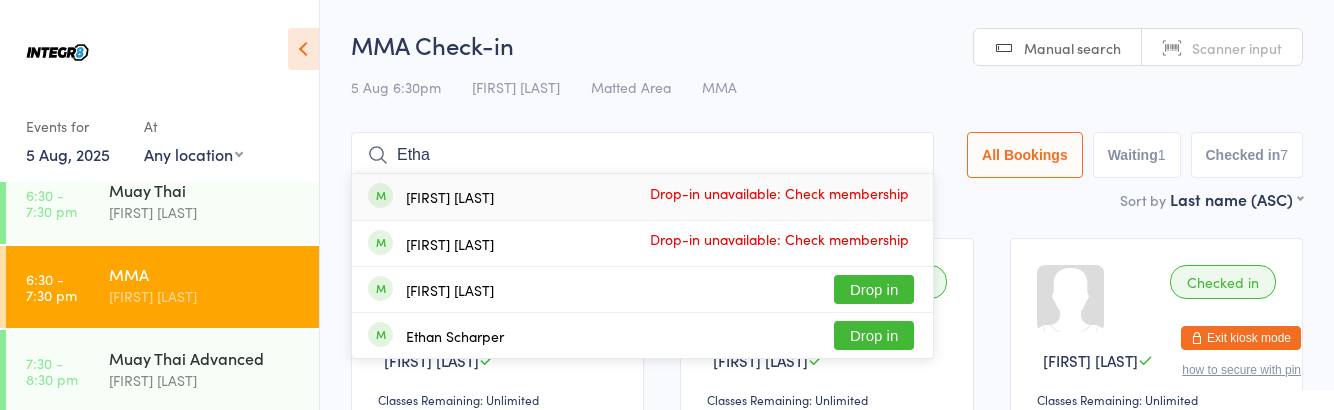 type on "Etha" 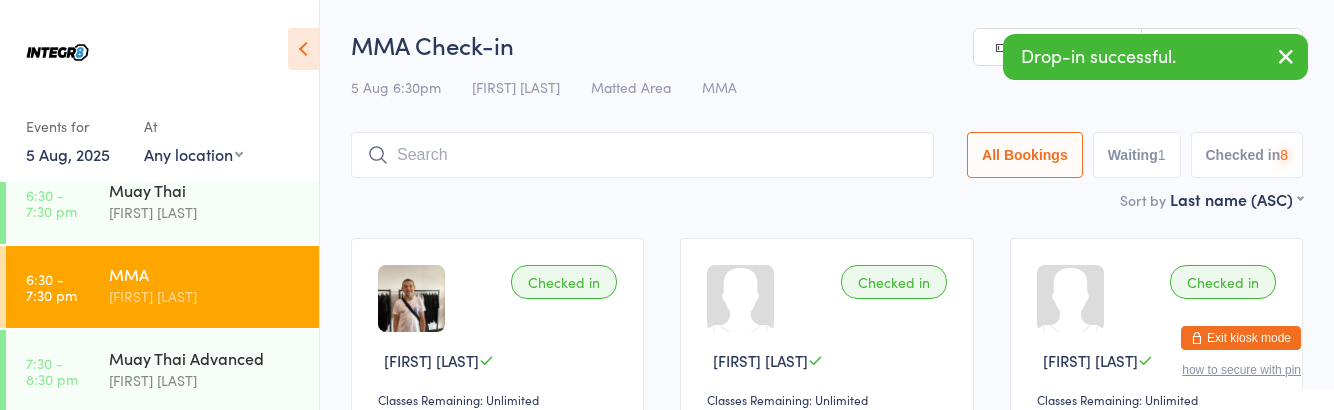 scroll, scrollTop: 360, scrollLeft: 0, axis: vertical 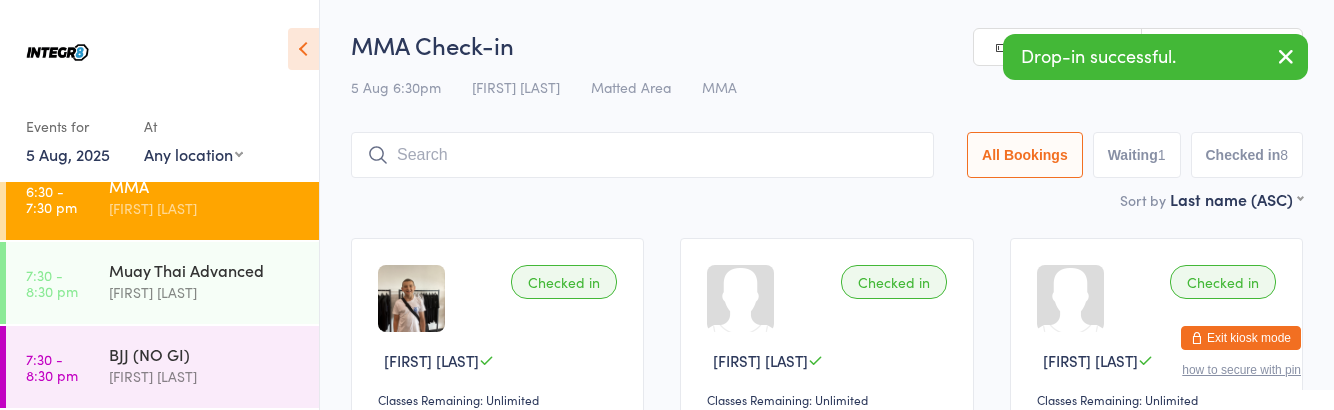 click on "BJJ (NO GI)" at bounding box center [205, 354] 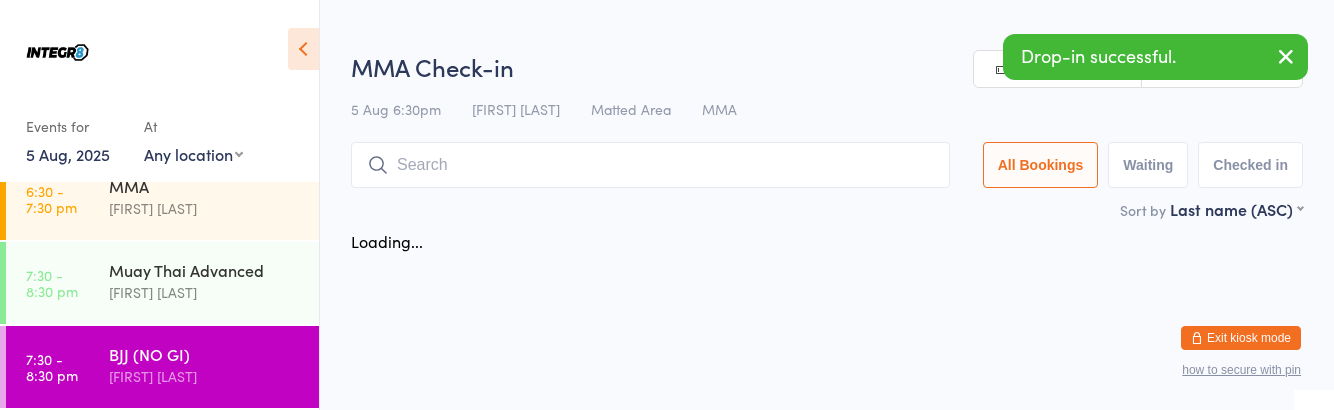 scroll, scrollTop: 360, scrollLeft: 0, axis: vertical 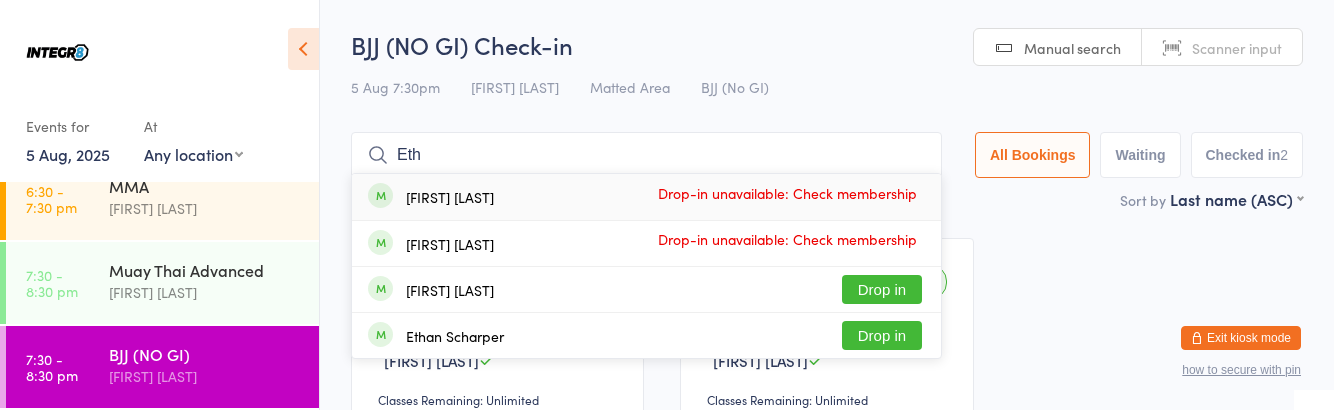 type on "Eth" 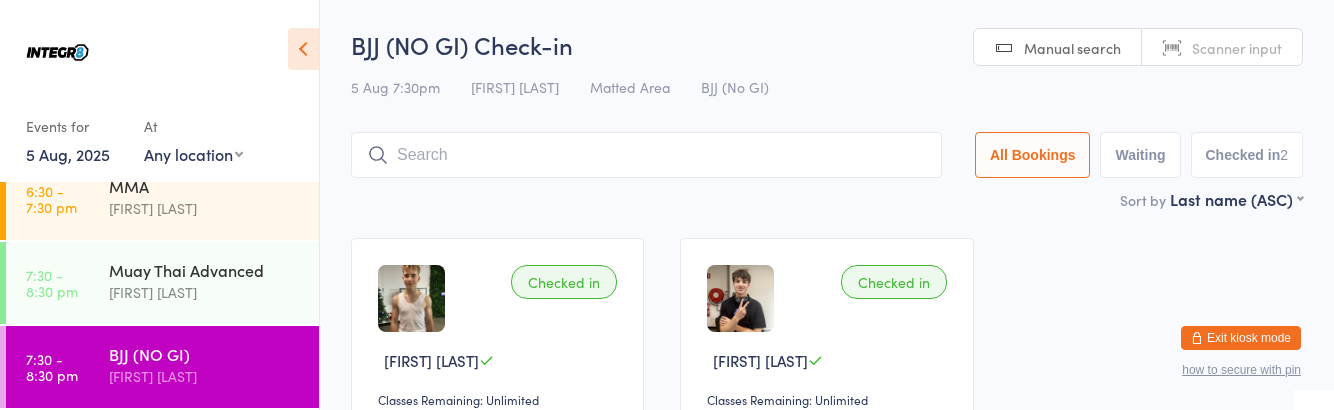 scroll, scrollTop: 360, scrollLeft: 0, axis: vertical 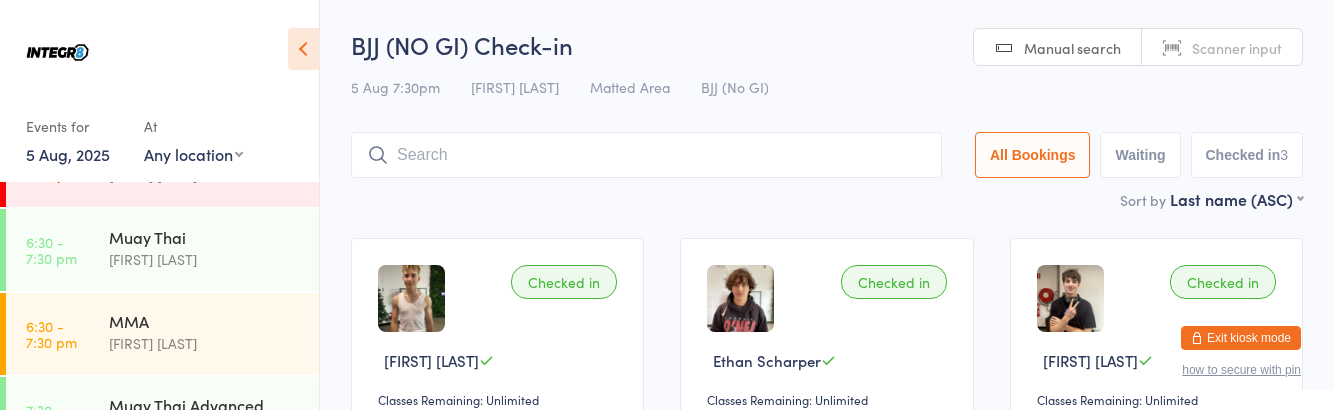 click on "[FIRST] [LAST]" at bounding box center [205, 259] 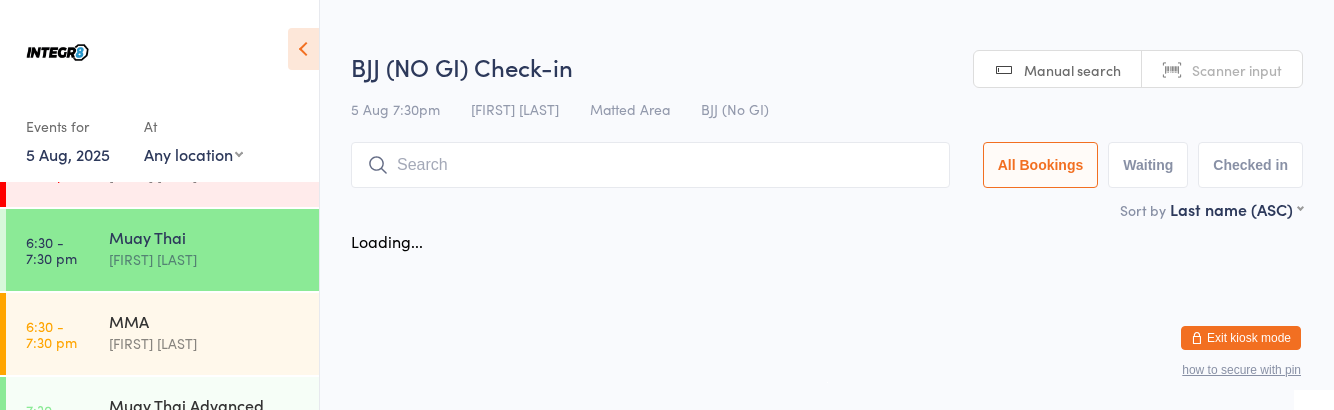 scroll, scrollTop: 225, scrollLeft: 0, axis: vertical 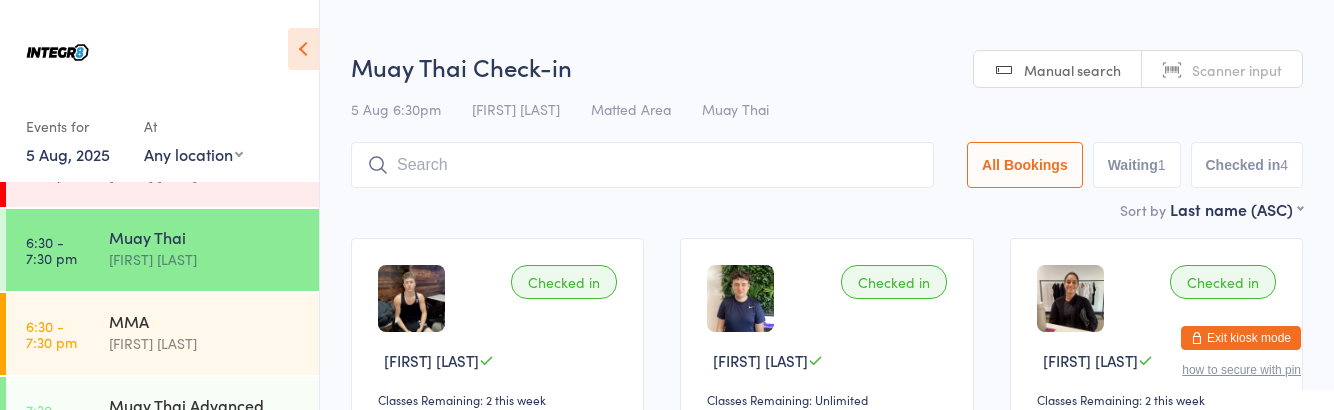 click on "[FIRST] [LAST]" at bounding box center (205, 259) 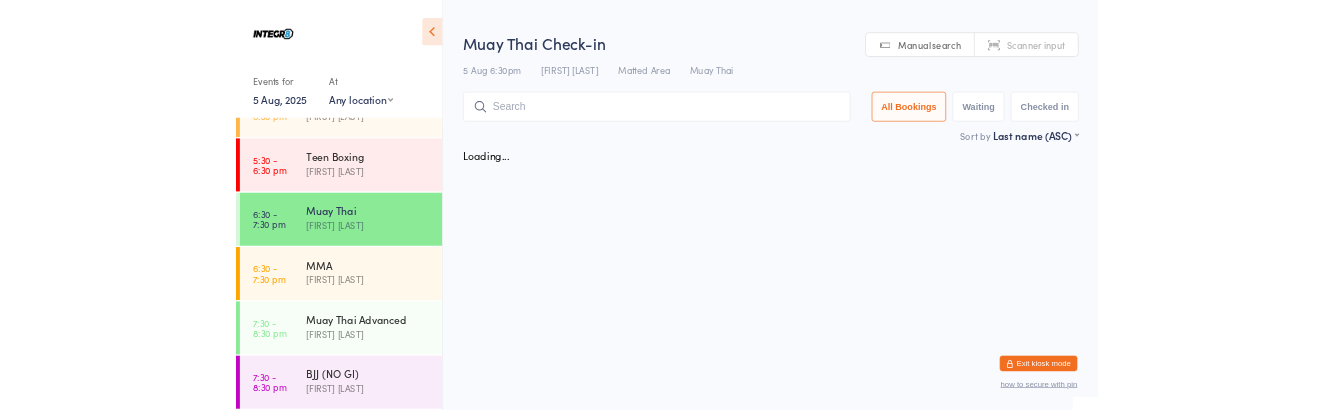 scroll, scrollTop: 136, scrollLeft: 0, axis: vertical 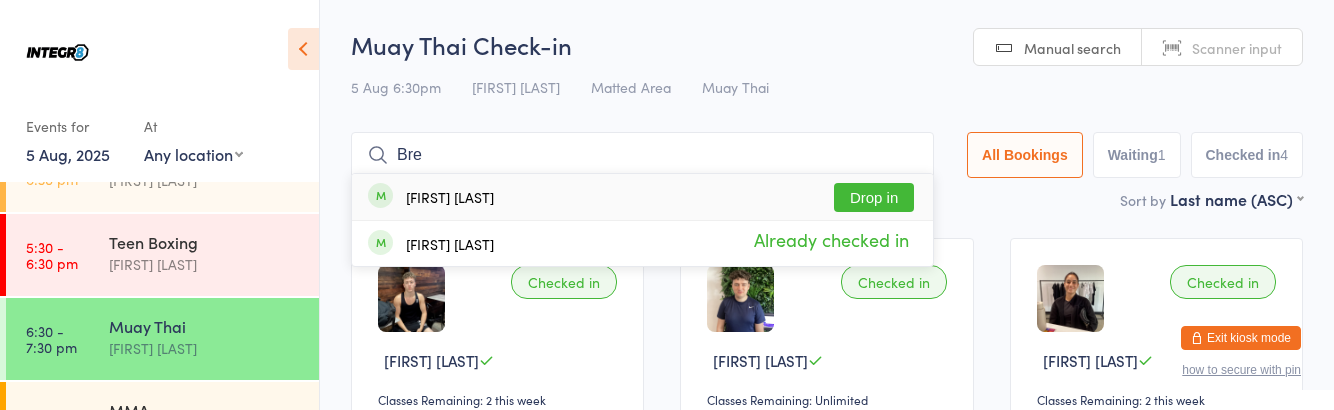 type on "Bre" 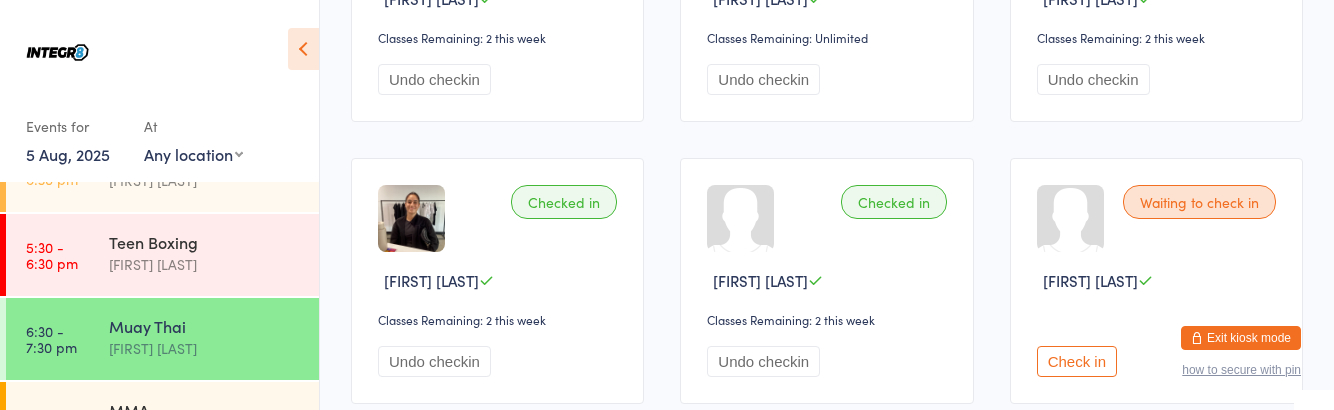 scroll, scrollTop: 0, scrollLeft: 0, axis: both 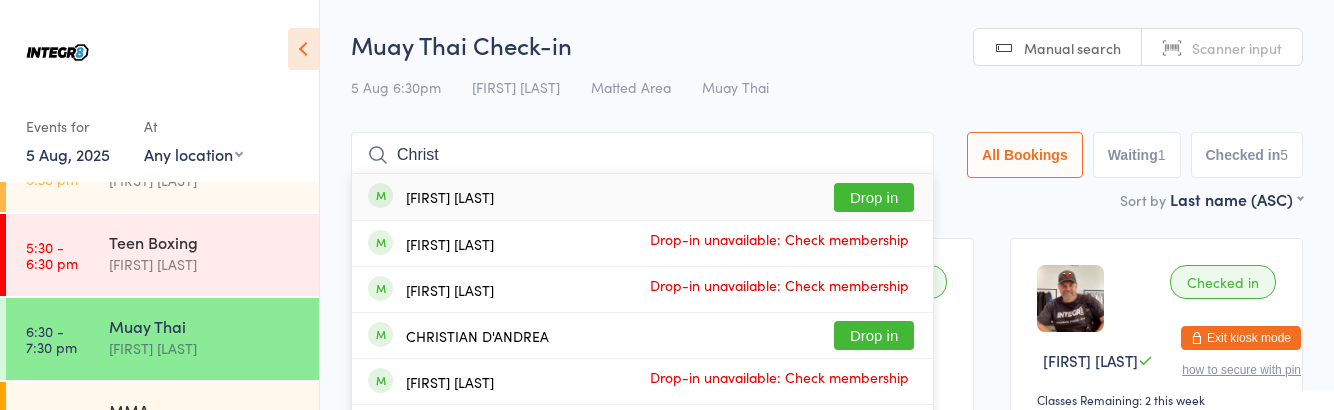 type on "Christ" 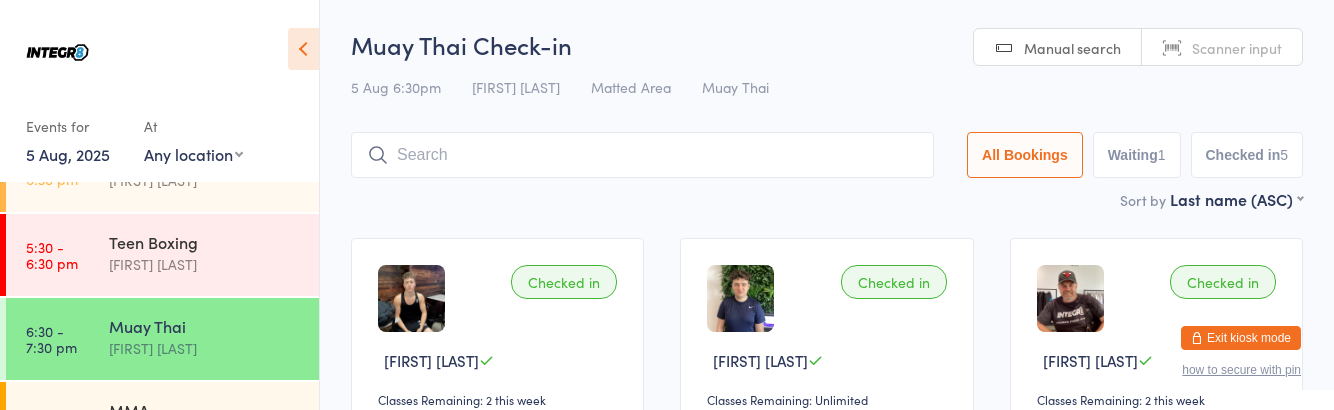 scroll, scrollTop: 136, scrollLeft: 0, axis: vertical 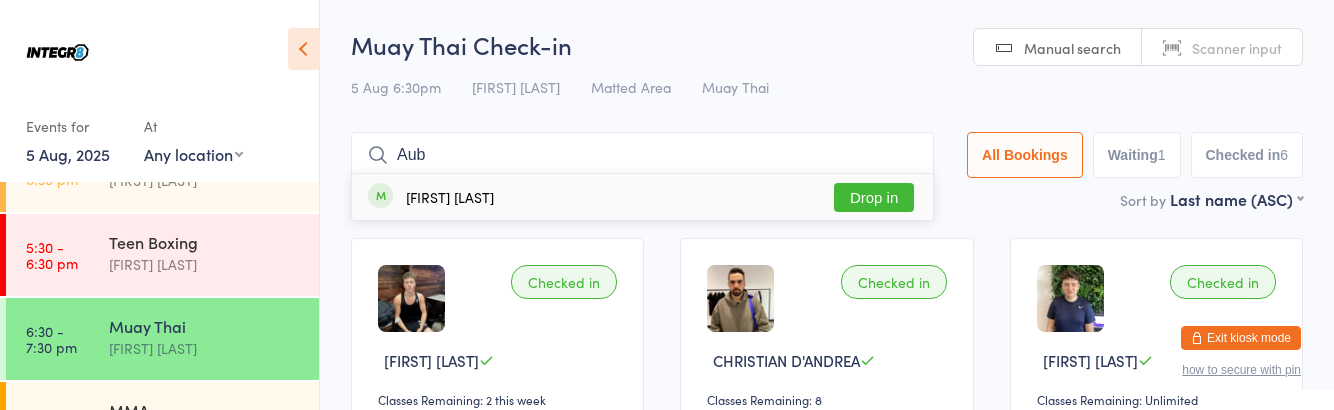 type on "Aub" 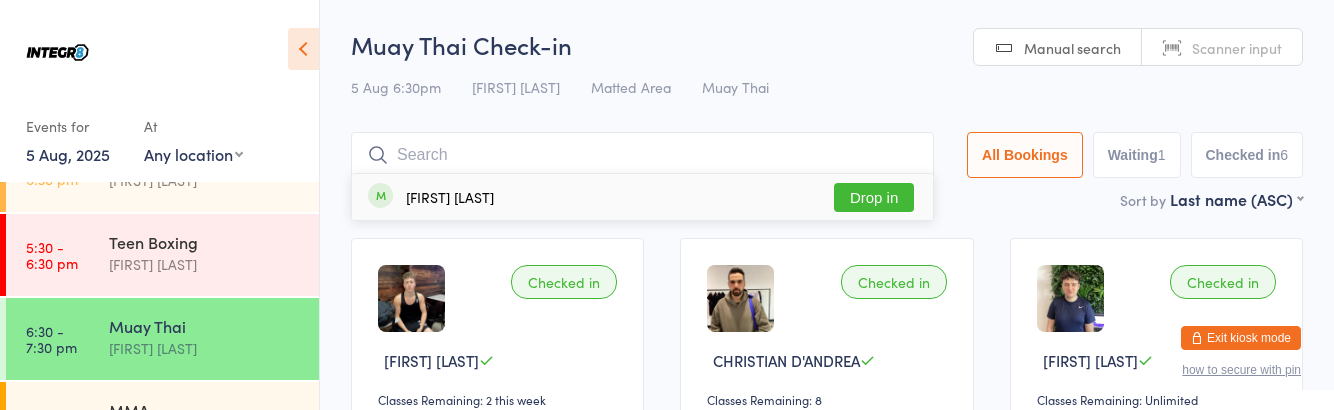 scroll, scrollTop: 136, scrollLeft: 0, axis: vertical 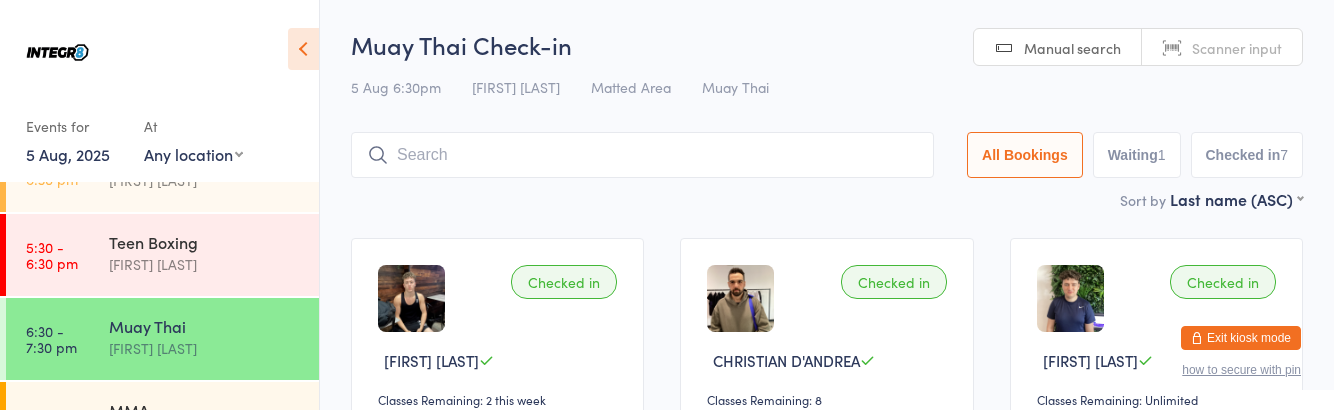 click on "[TIME] - [TIME] pm MMA [FIRST] [LAST]" at bounding box center [162, 423] 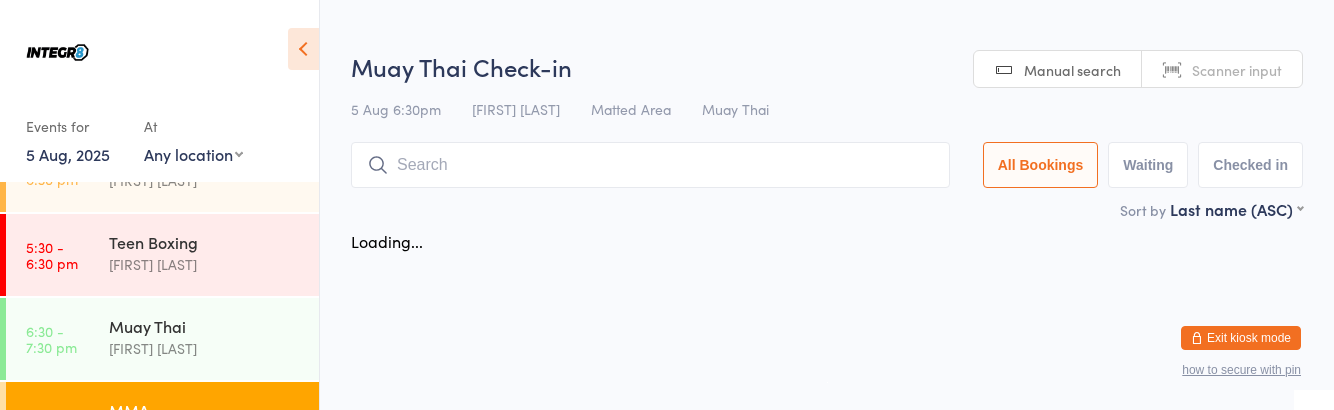 scroll, scrollTop: 136, scrollLeft: 0, axis: vertical 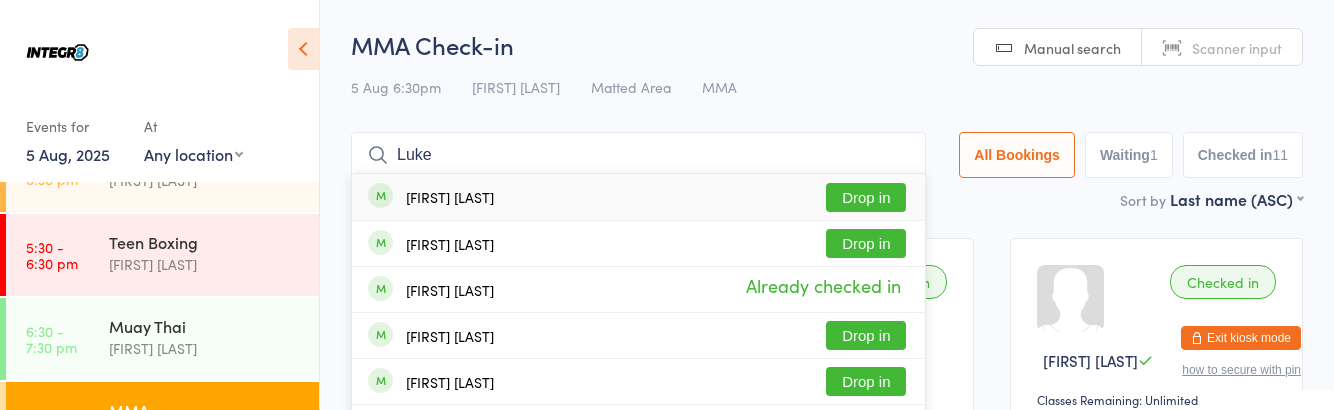 type on "Luke" 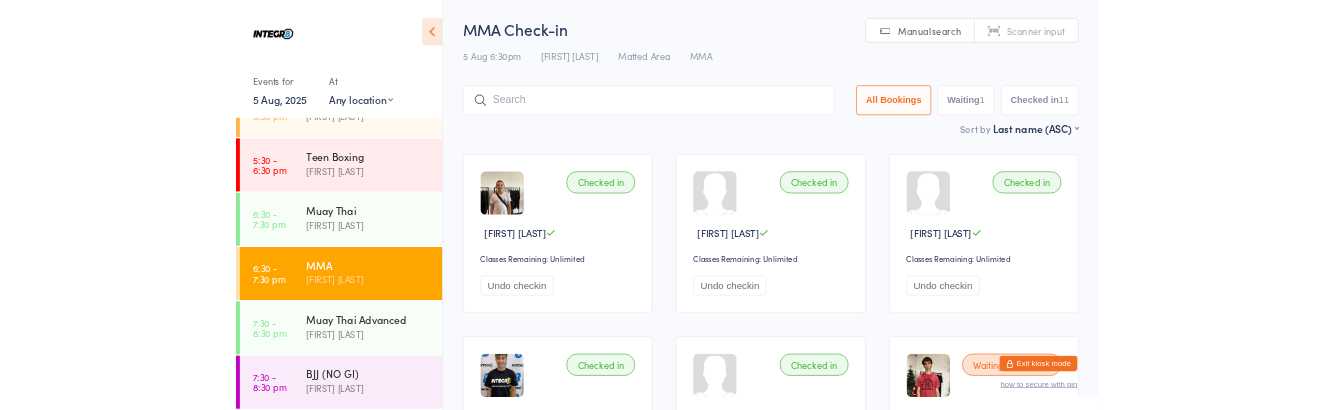 scroll, scrollTop: 136, scrollLeft: 0, axis: vertical 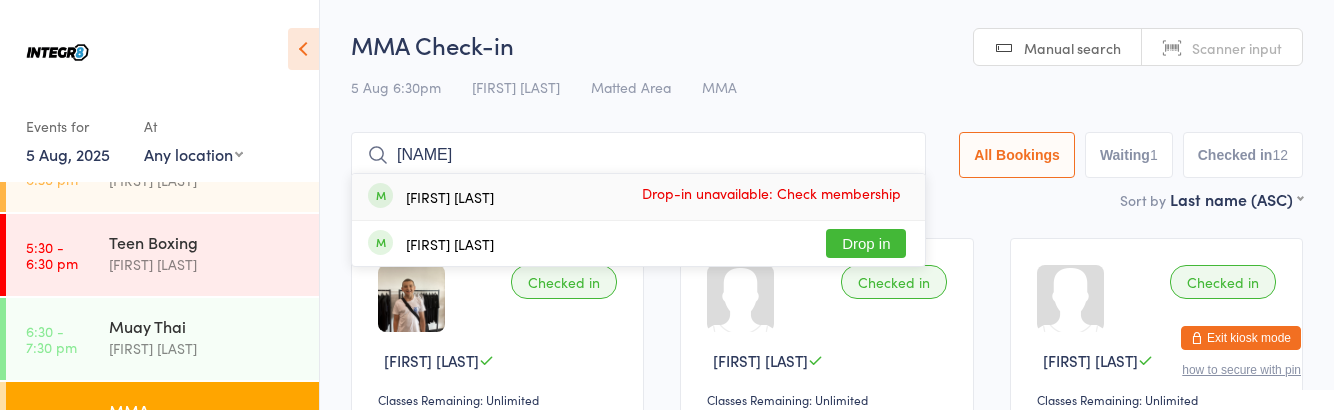 type on "[NAME]" 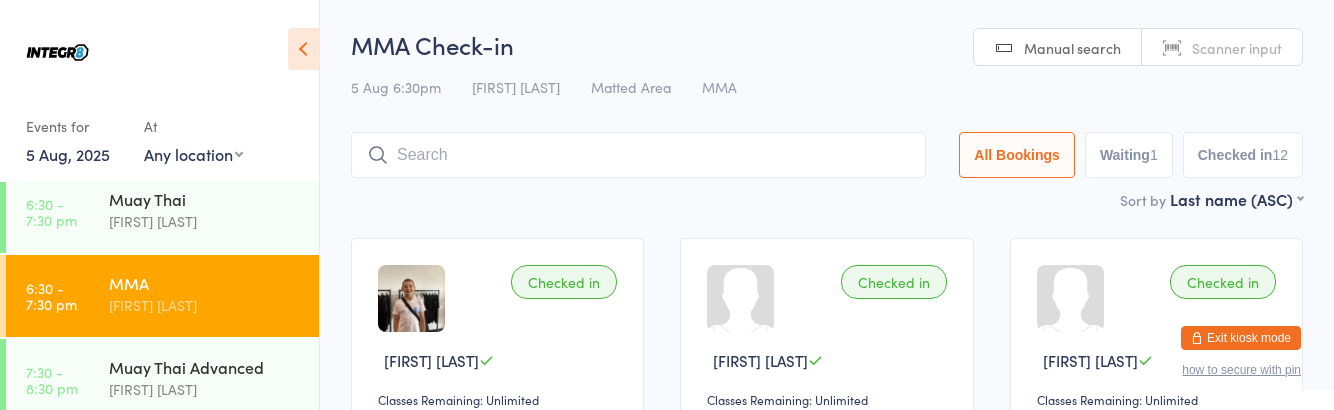 click on "BJJ (NO GI)" at bounding box center [205, 451] 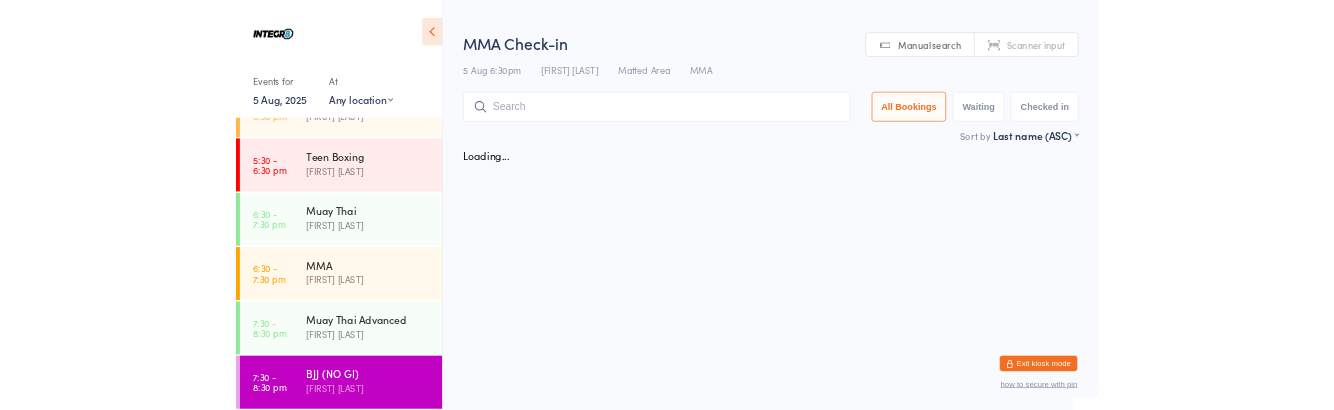 scroll, scrollTop: 263, scrollLeft: 0, axis: vertical 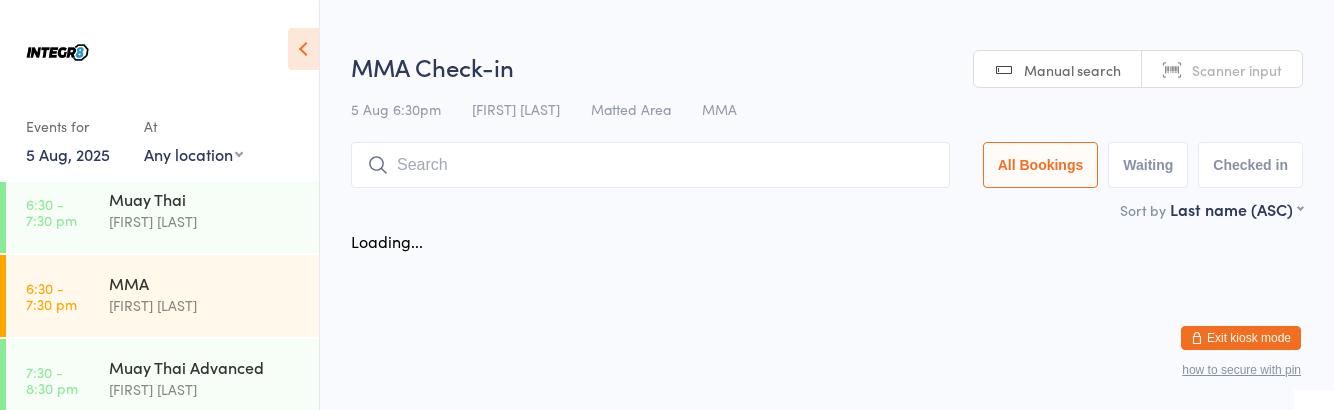 type on "V" 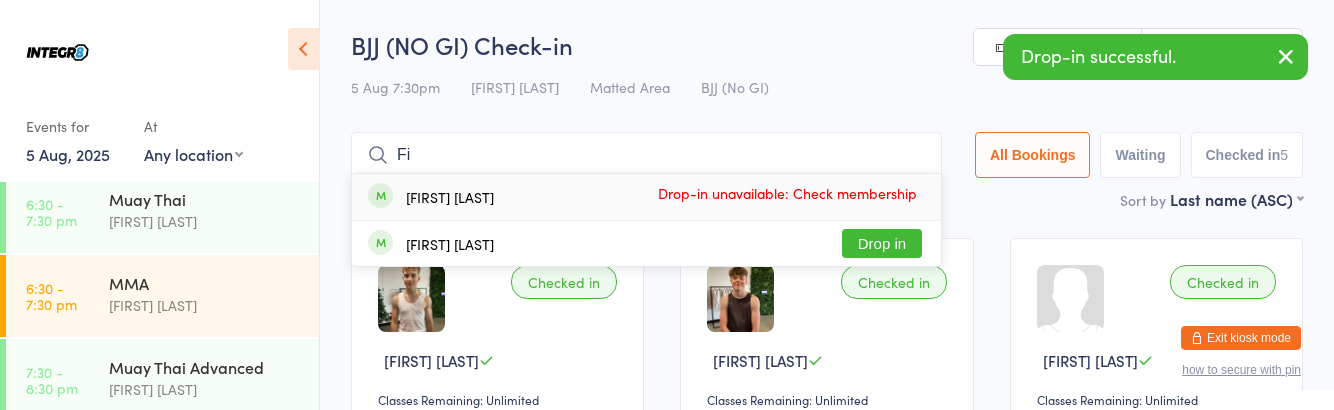 type on "Fi" 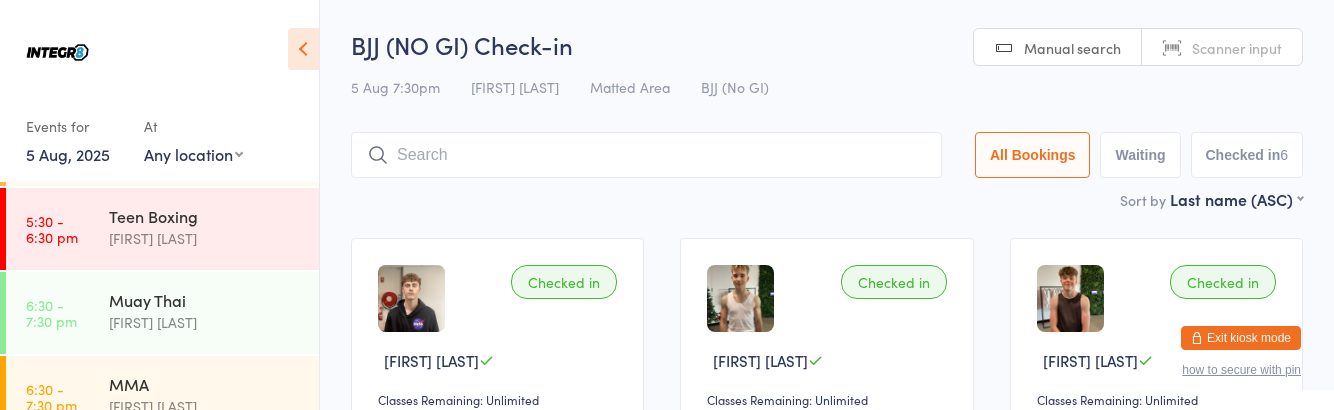 scroll, scrollTop: 160, scrollLeft: 0, axis: vertical 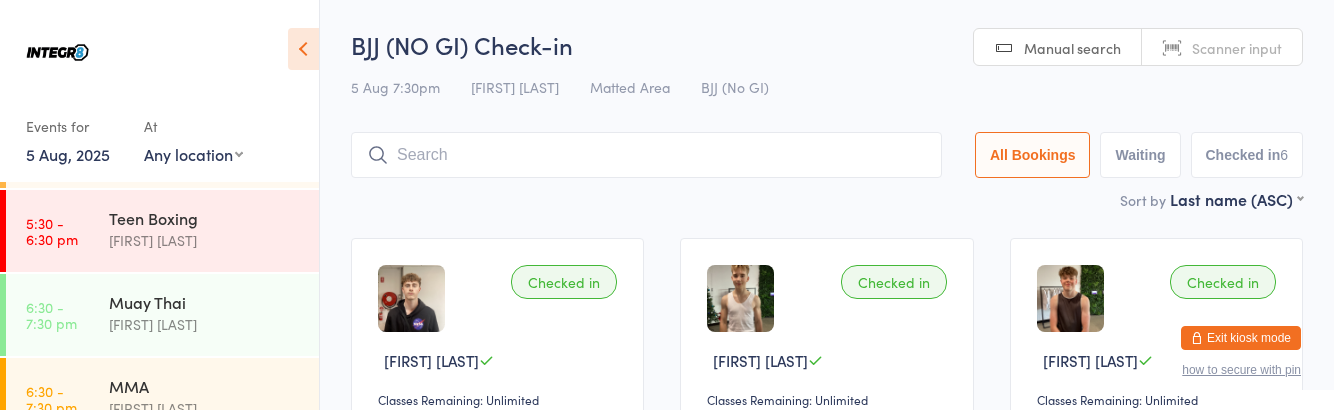 click on "[FIRST] [LAST]" at bounding box center (205, 324) 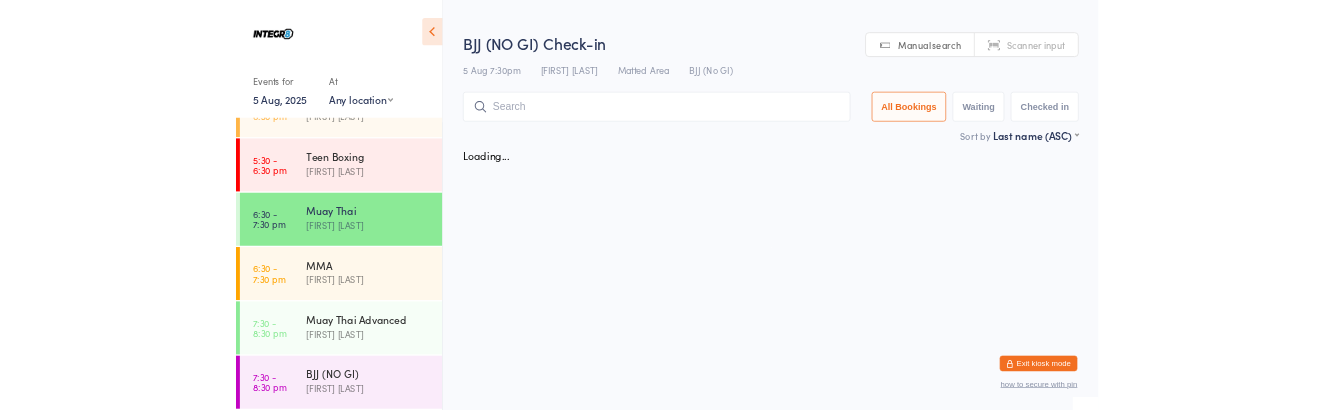 scroll, scrollTop: 160, scrollLeft: 0, axis: vertical 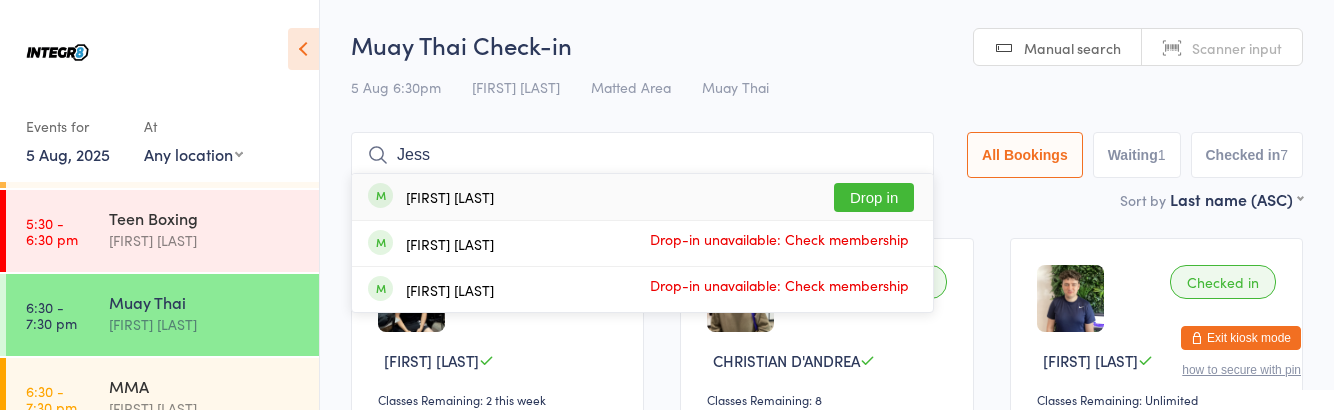 type on "Jess" 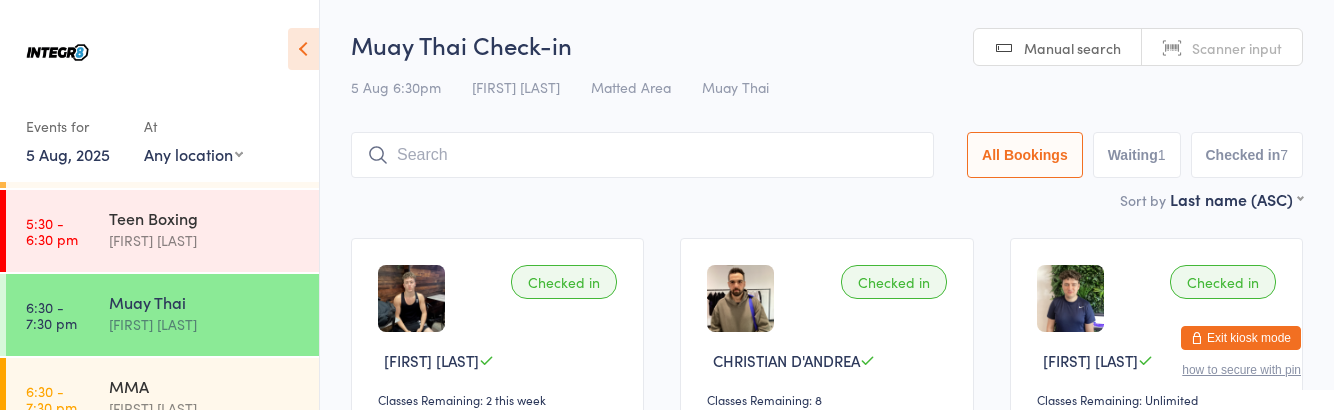 scroll, scrollTop: 160, scrollLeft: 0, axis: vertical 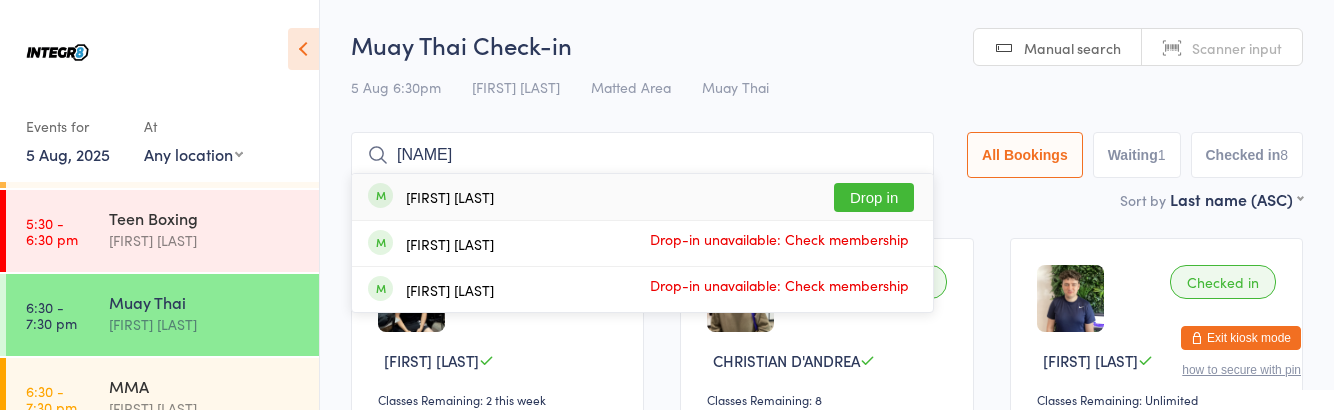 type on "[NAME]" 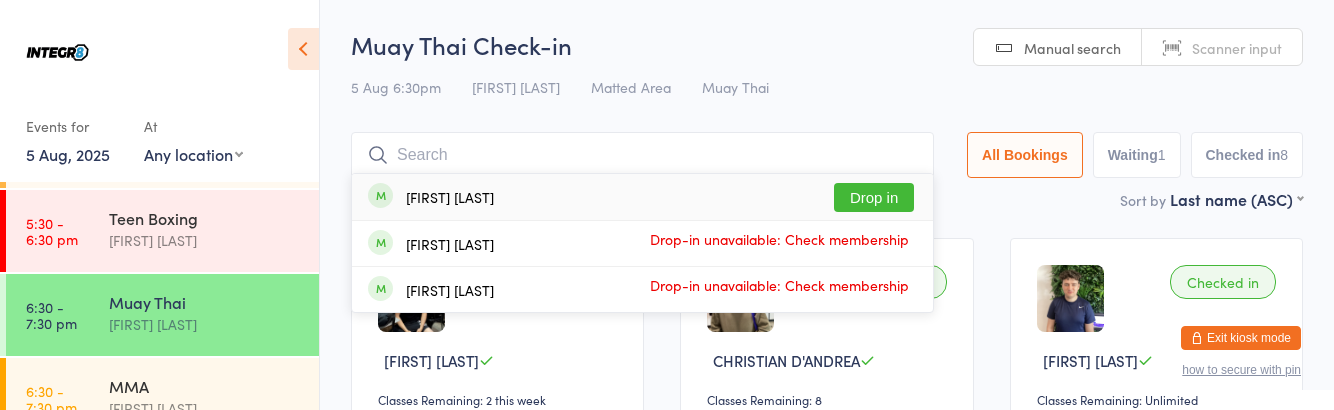 scroll, scrollTop: 160, scrollLeft: 0, axis: vertical 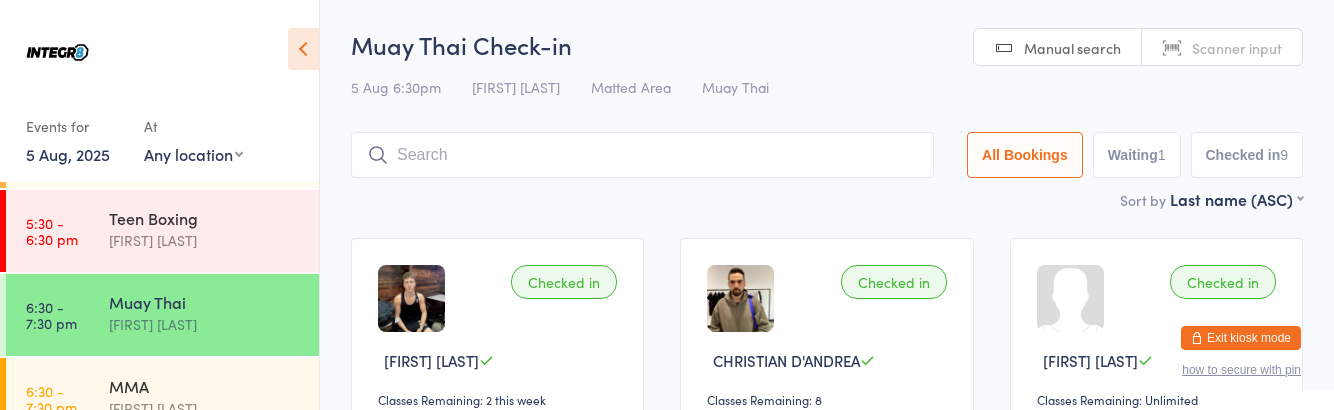 click on "[FIRST] [LAST]" at bounding box center (205, 324) 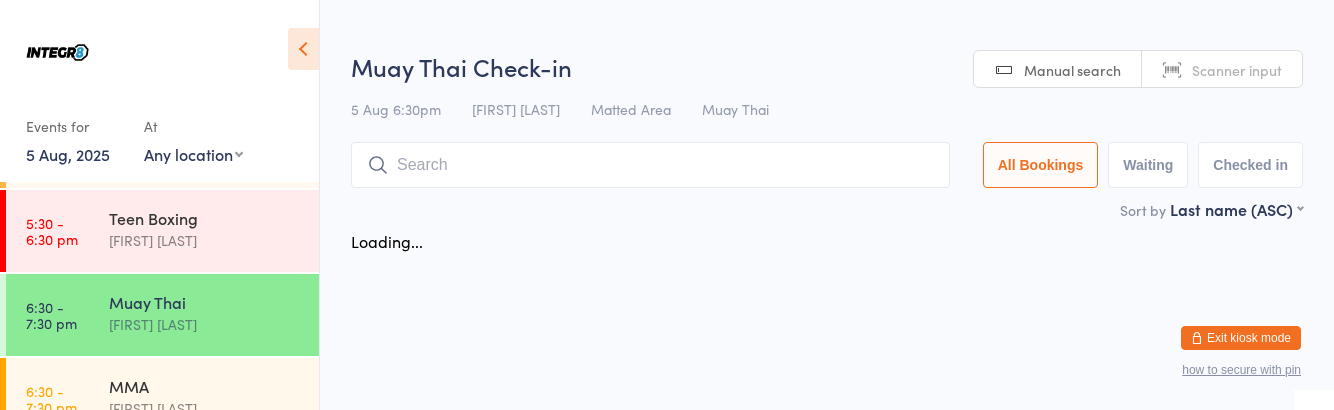 scroll, scrollTop: 160, scrollLeft: 0, axis: vertical 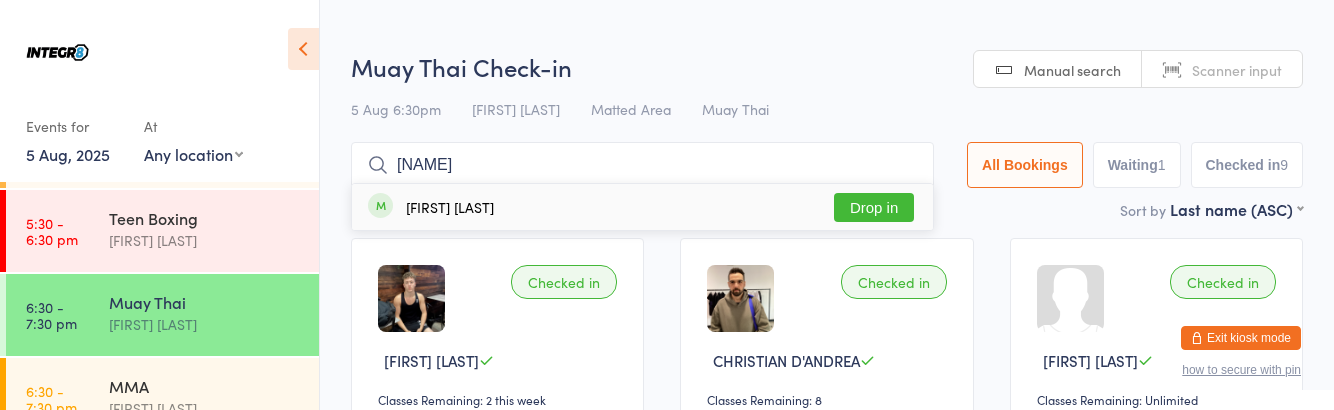 type on "[NAME]" 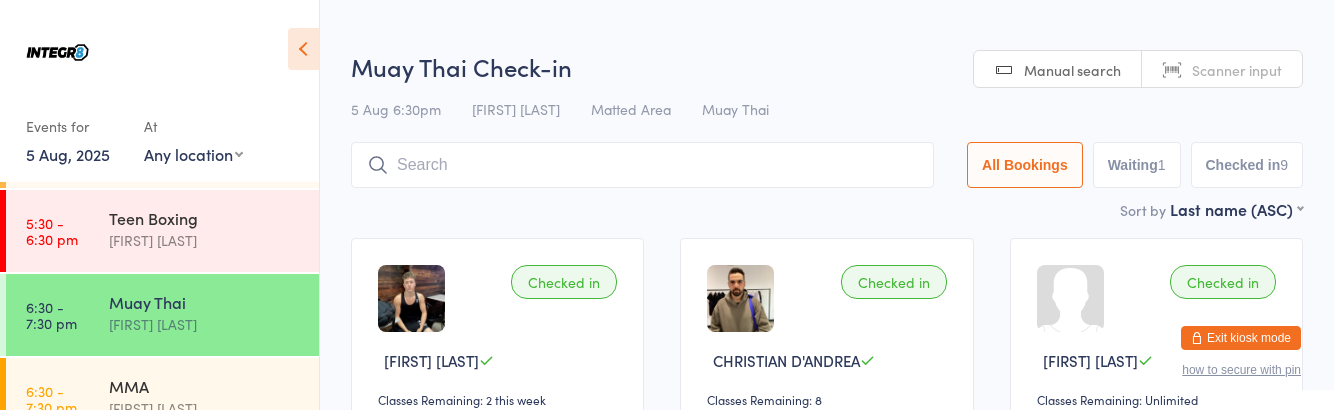 scroll, scrollTop: 160, scrollLeft: 0, axis: vertical 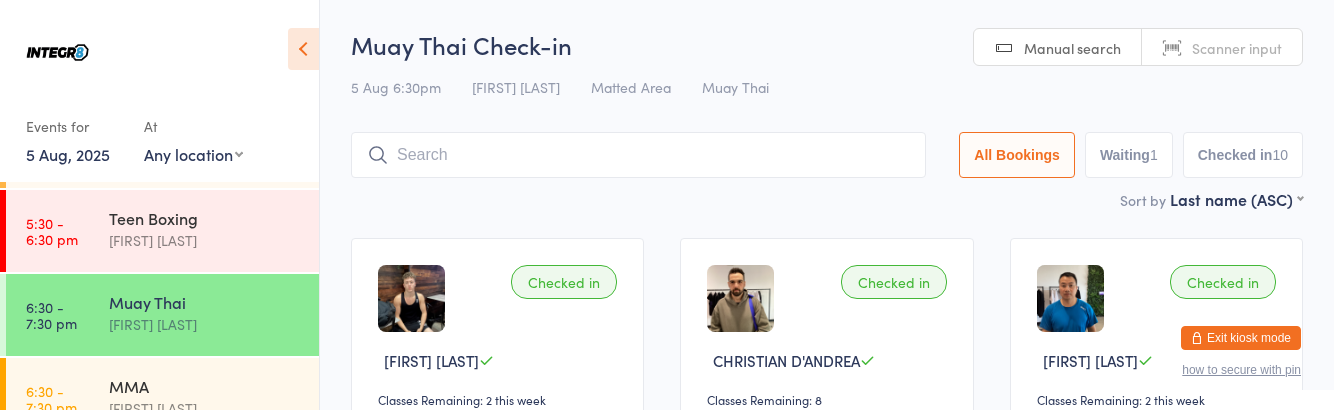 click on "MMA" at bounding box center (205, 386) 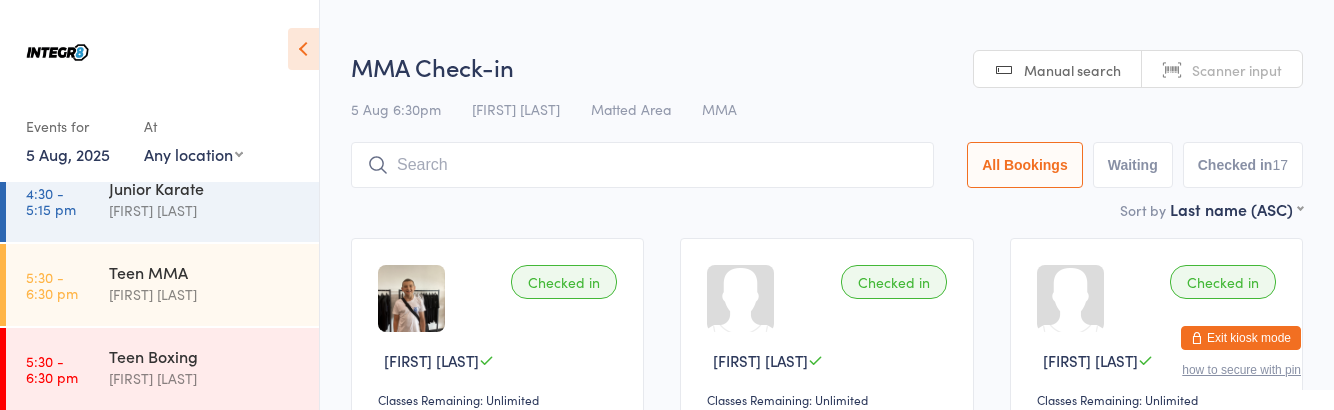 scroll, scrollTop: 0, scrollLeft: 0, axis: both 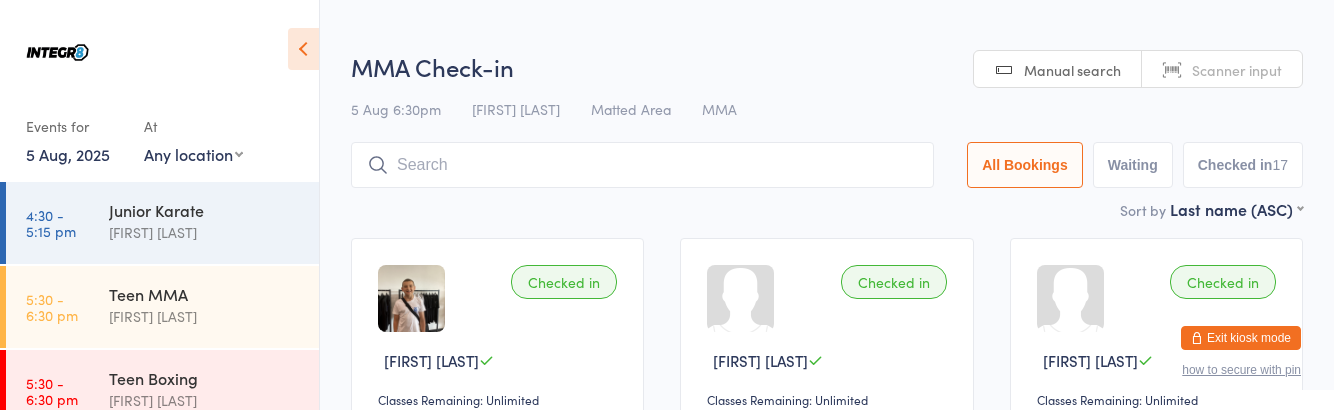 click on "[FIRST] [LAST]" at bounding box center [205, 316] 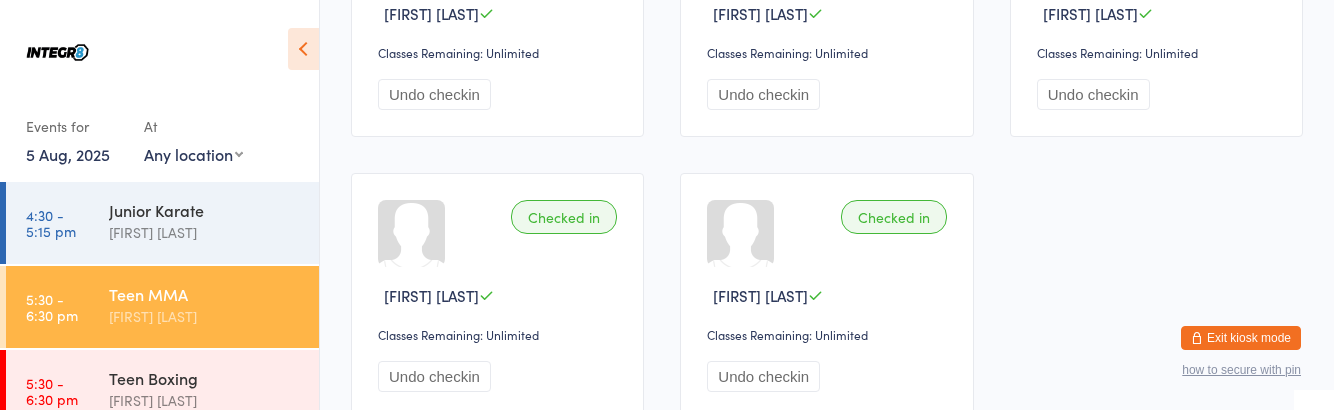 scroll, scrollTop: 962, scrollLeft: 0, axis: vertical 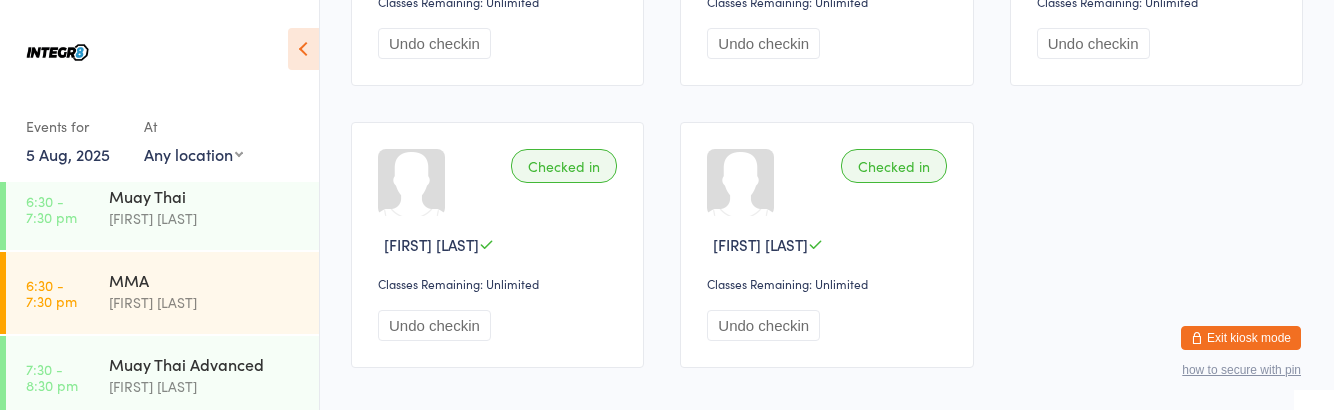 click on "[FIRST] [LAST]" at bounding box center (205, 386) 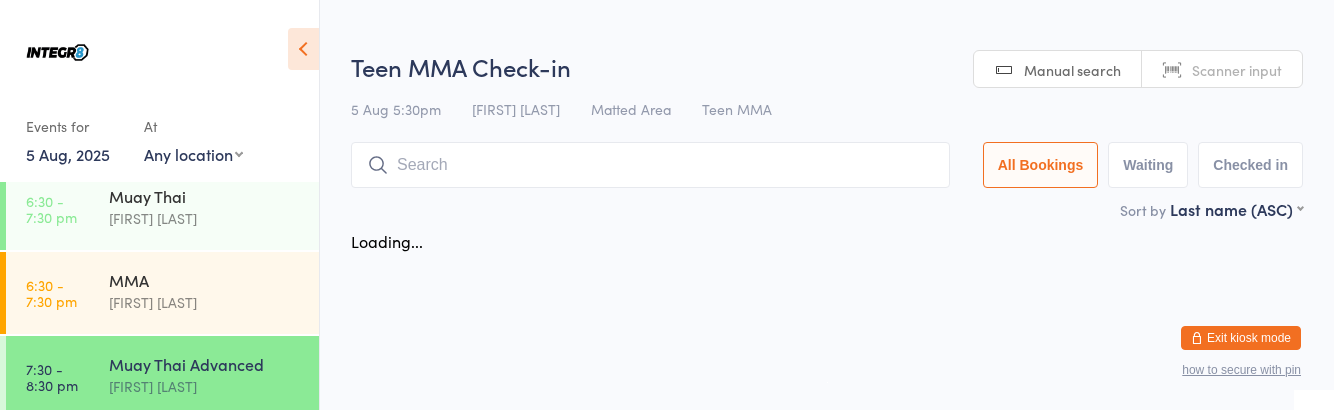 scroll, scrollTop: 0, scrollLeft: 0, axis: both 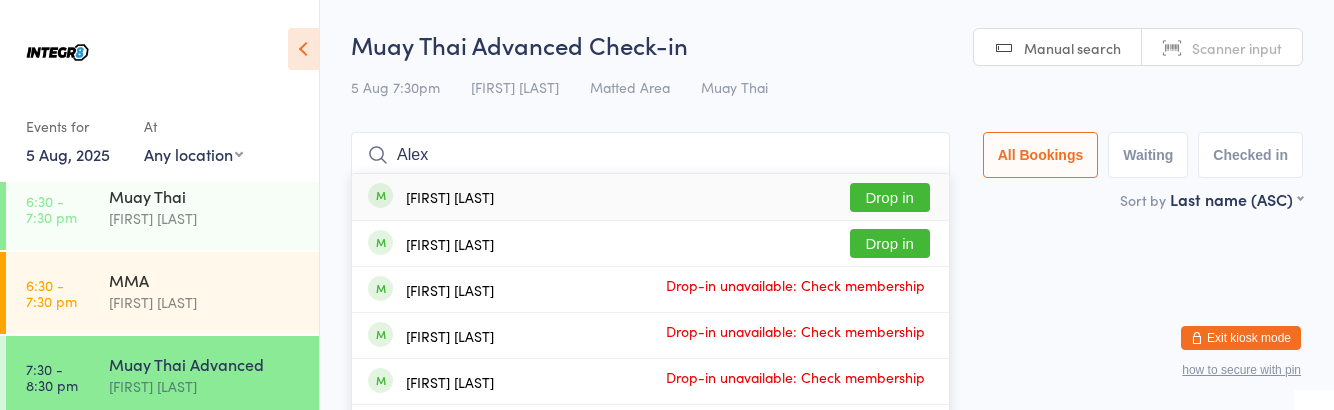 type on "Alex" 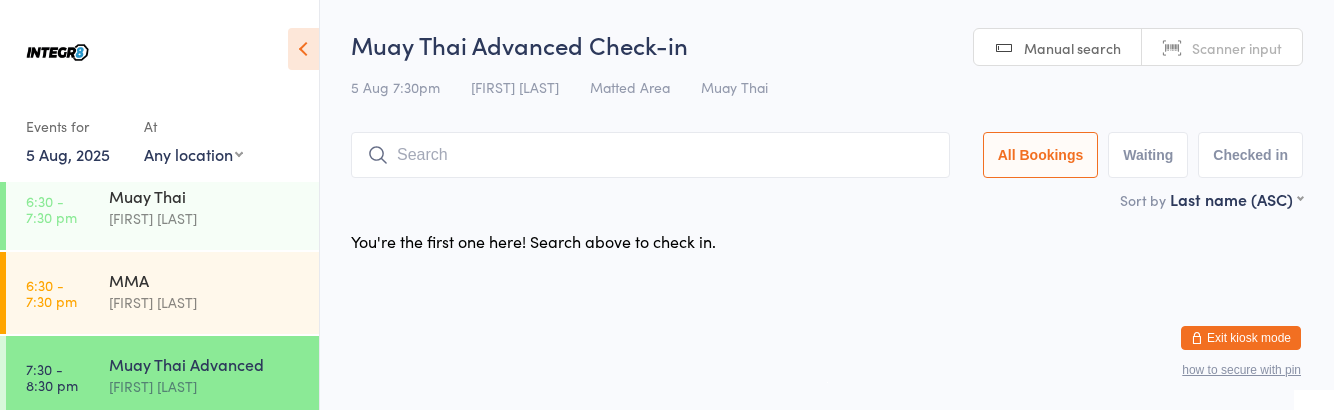 scroll, scrollTop: 266, scrollLeft: 0, axis: vertical 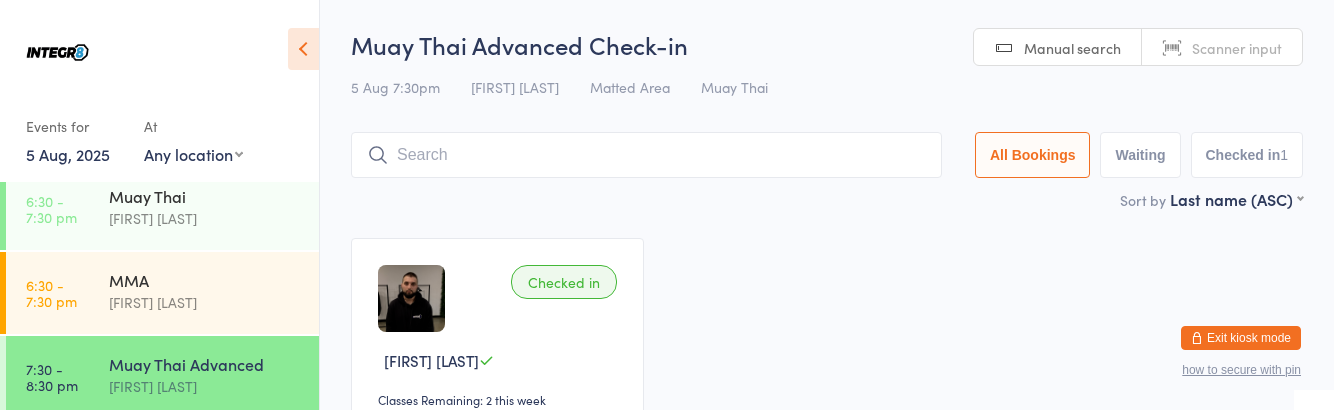 click on "[TIME] [STYLE] [LEVEL] [FIRST] [LAST]" at bounding box center (214, 375) 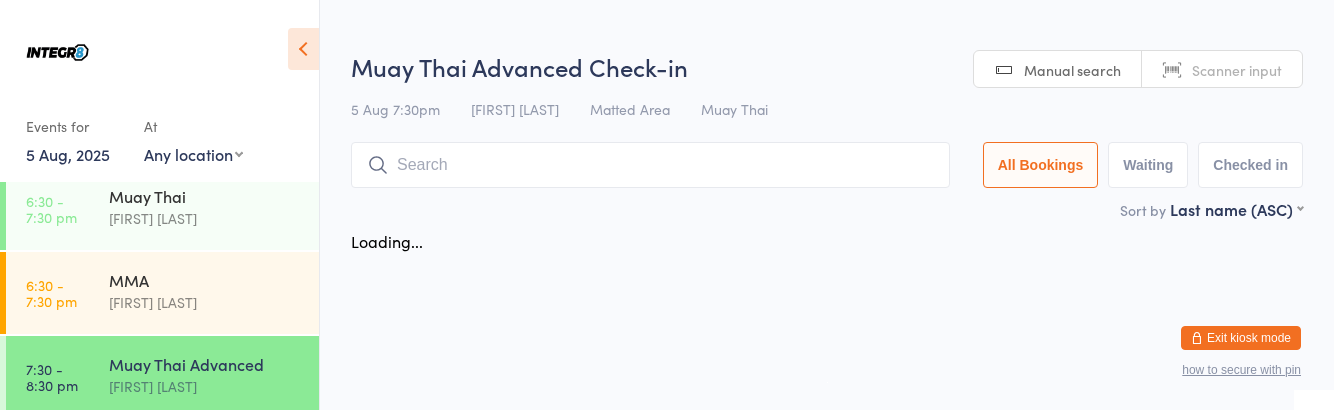 scroll, scrollTop: 266, scrollLeft: 0, axis: vertical 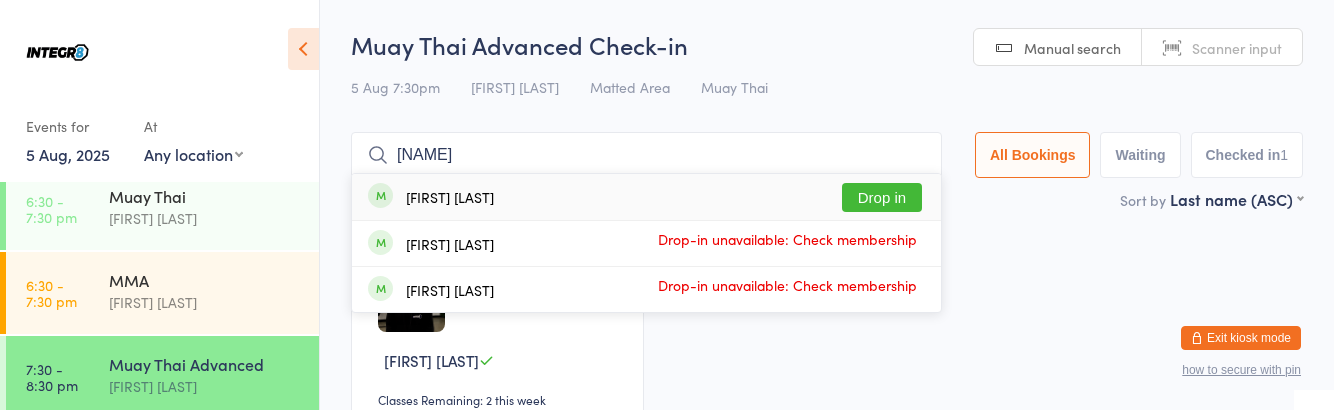 type on "[NAME]" 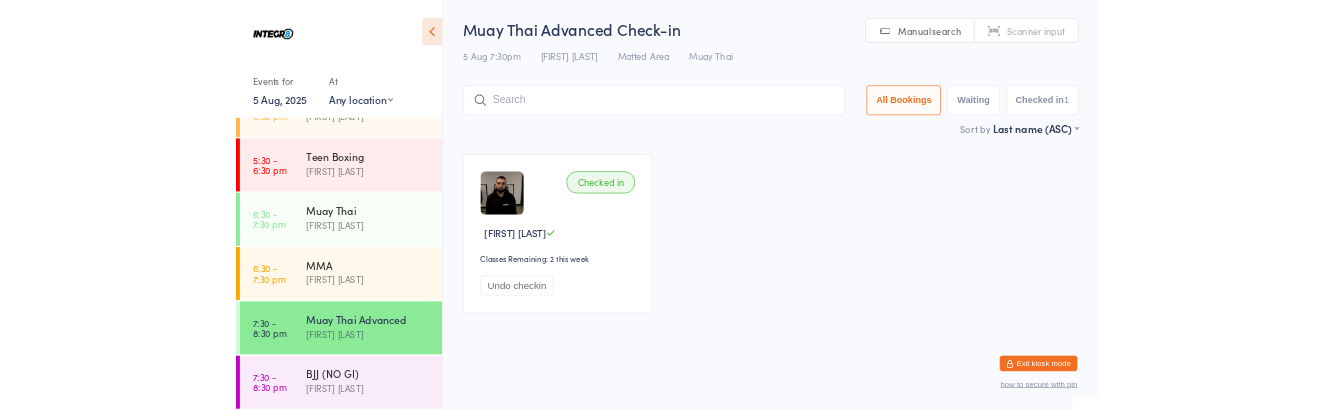 scroll, scrollTop: 266, scrollLeft: 0, axis: vertical 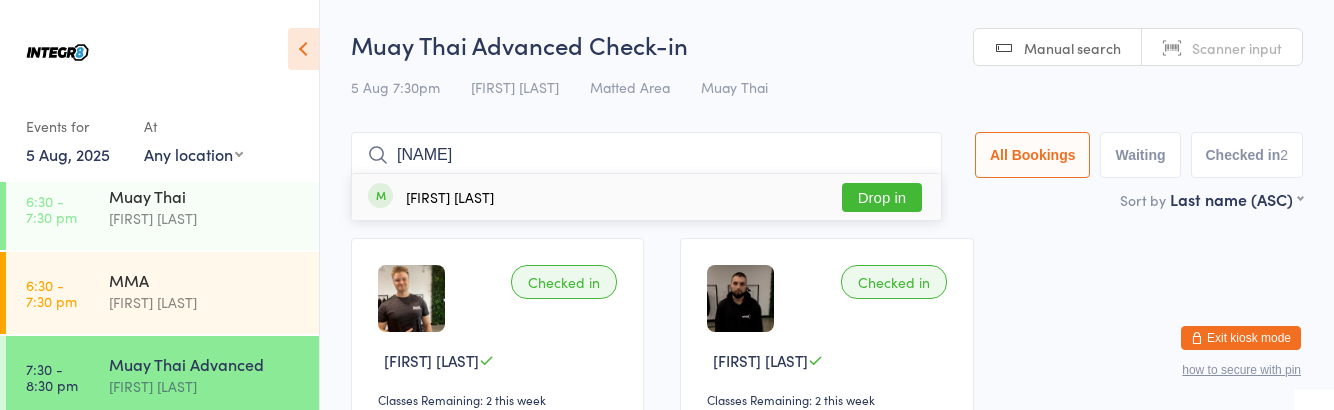 type on "[NAME]" 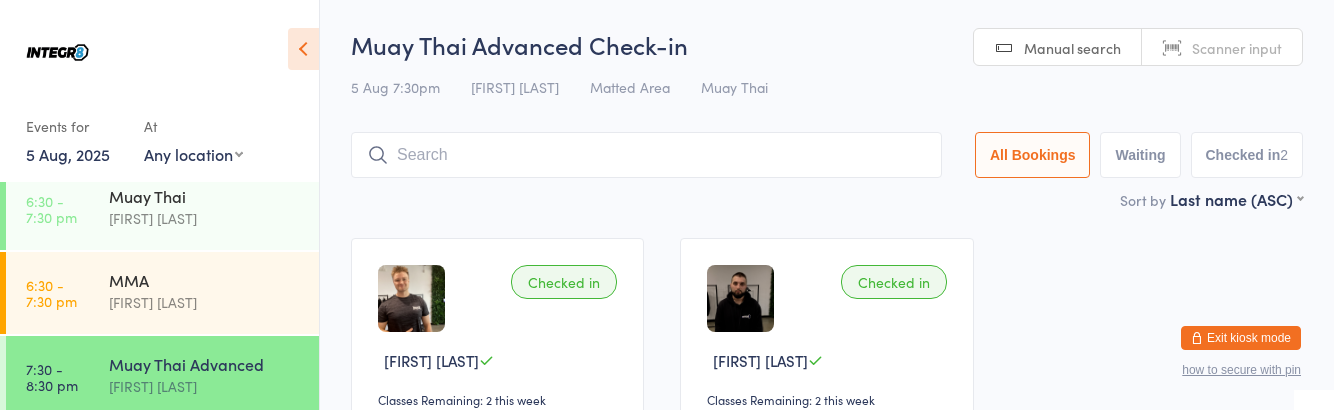 scroll, scrollTop: 266, scrollLeft: 0, axis: vertical 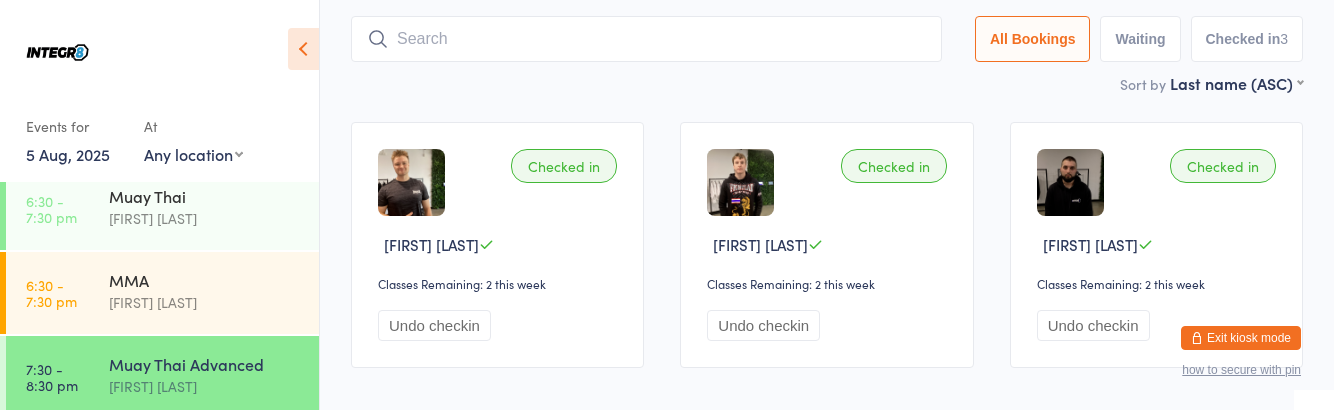 click on "BJJ (NO GI)" at bounding box center (205, 448) 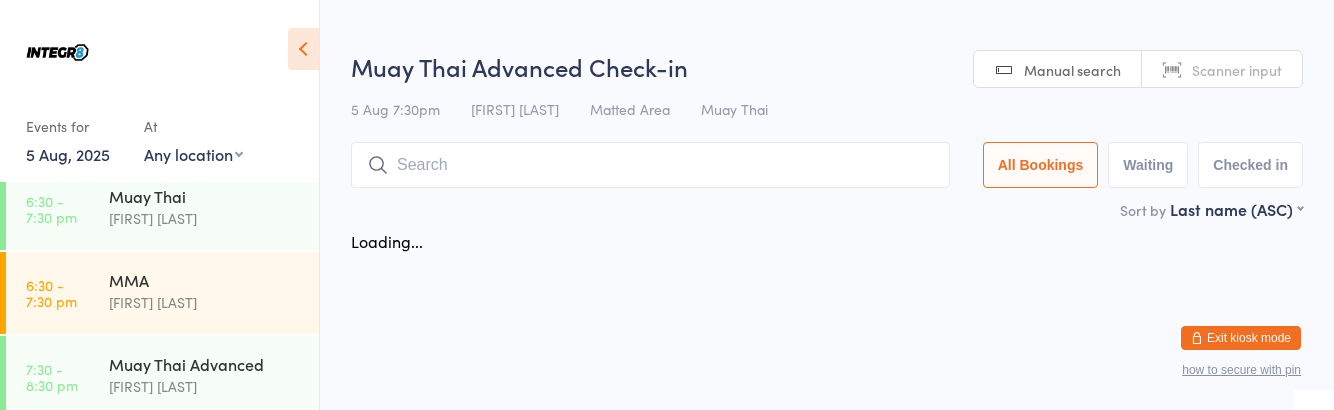 click on "[FIRST] [LAST]" at bounding box center (205, 470) 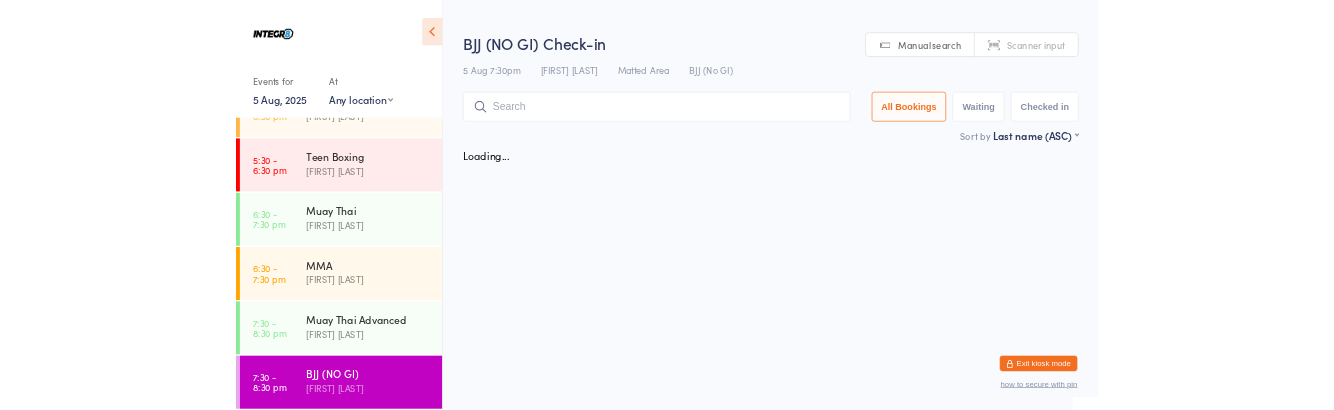 scroll, scrollTop: 266, scrollLeft: 0, axis: vertical 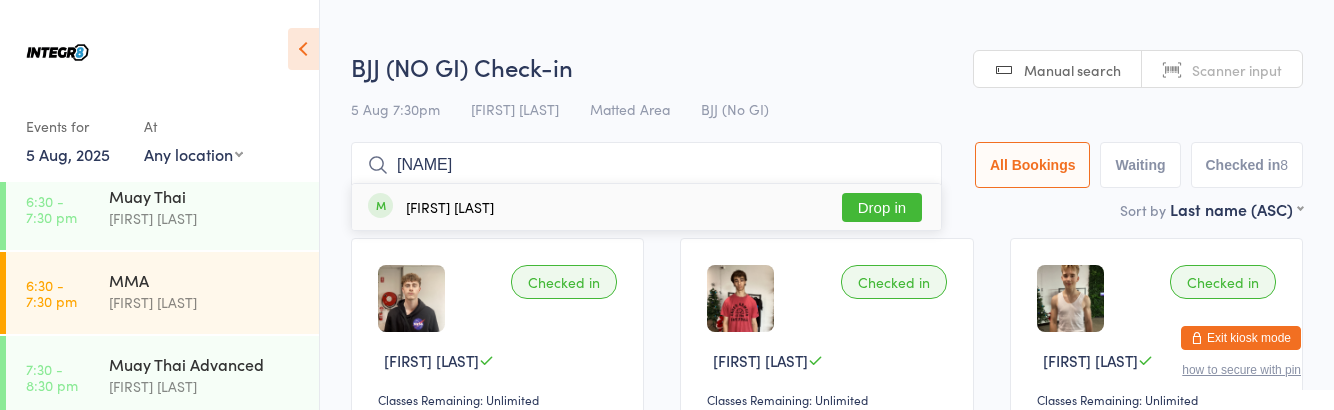 type on "[NAME]" 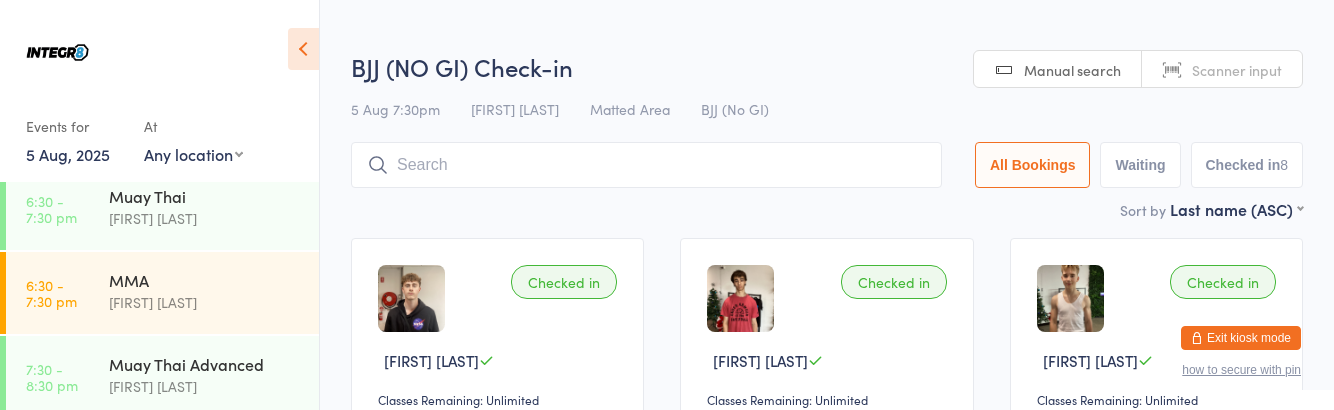 scroll, scrollTop: 266, scrollLeft: 0, axis: vertical 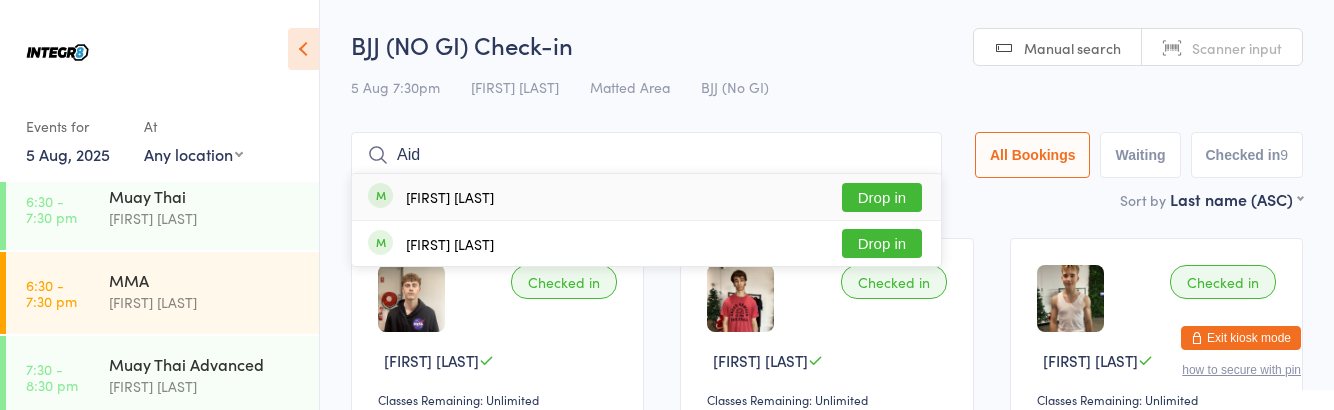 type on "Aid" 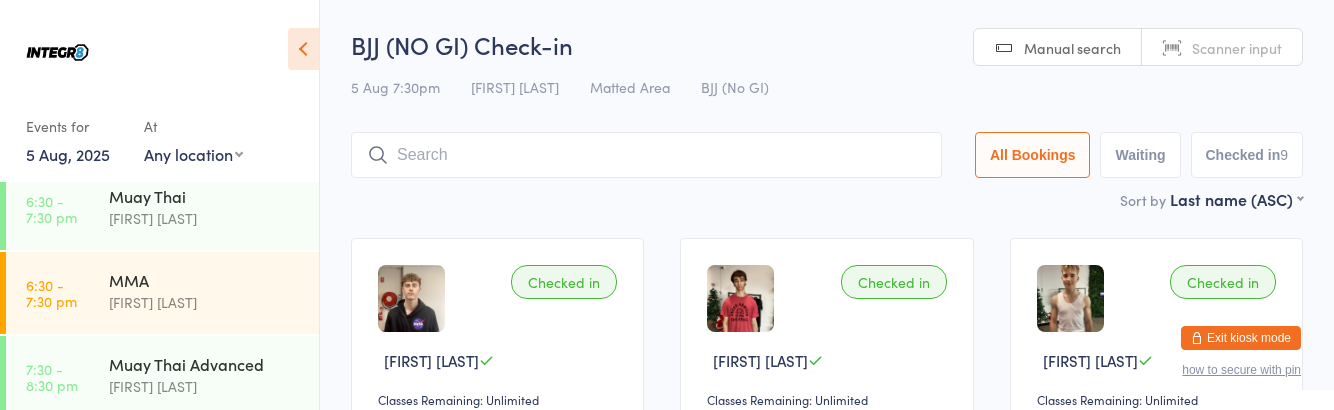 scroll, scrollTop: 266, scrollLeft: 0, axis: vertical 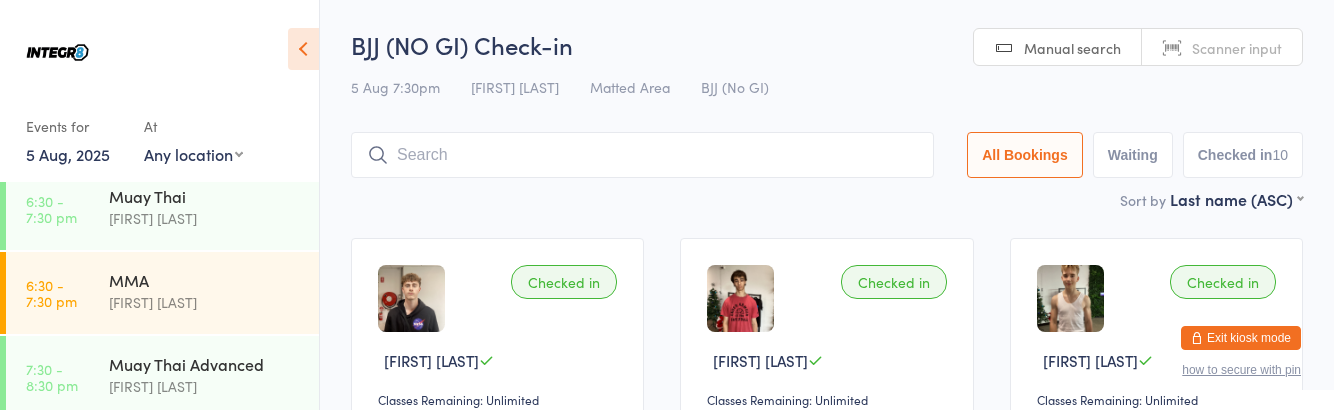 click on "[FIRST] [LAST]" at bounding box center (205, 386) 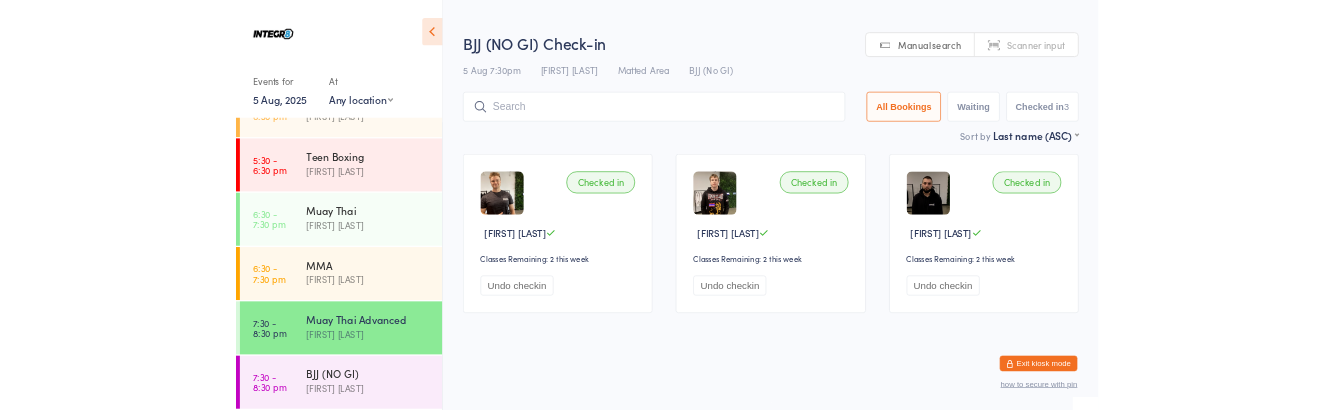 scroll, scrollTop: 266, scrollLeft: 0, axis: vertical 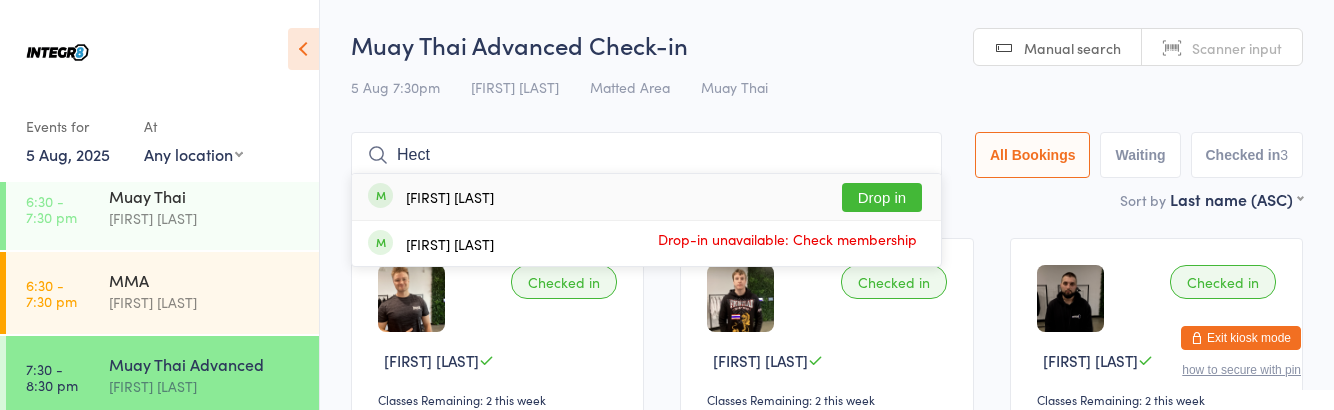 type on "Hect" 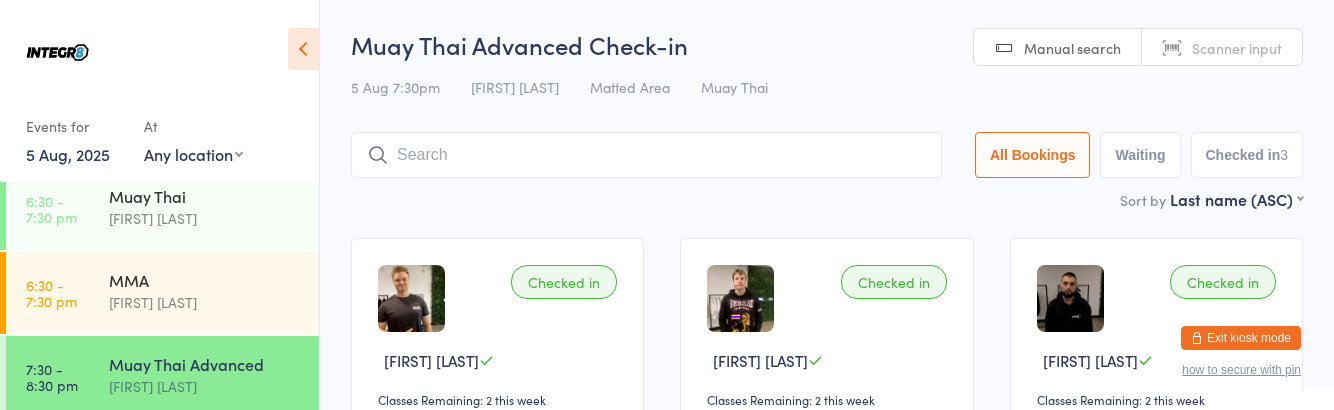 scroll, scrollTop: 266, scrollLeft: 0, axis: vertical 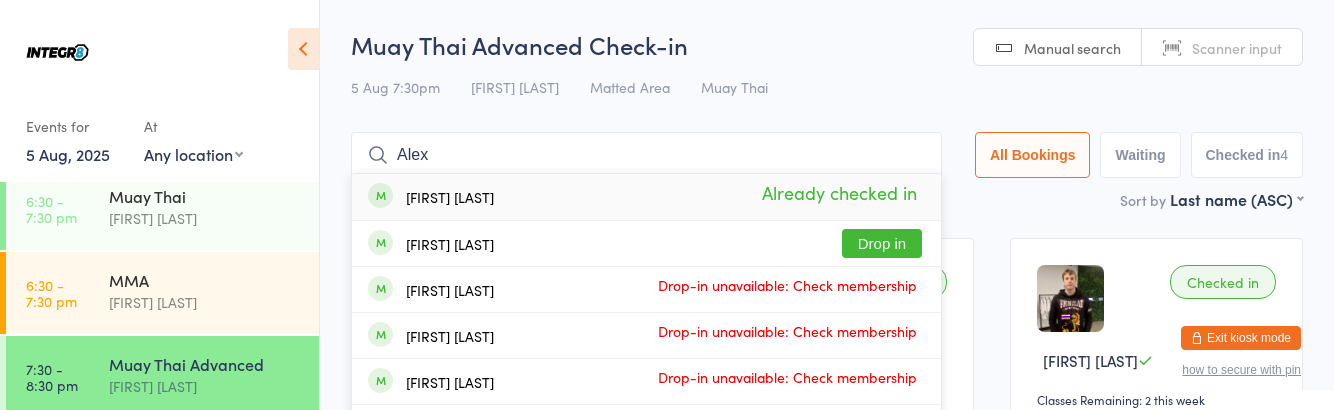 type on "Alex" 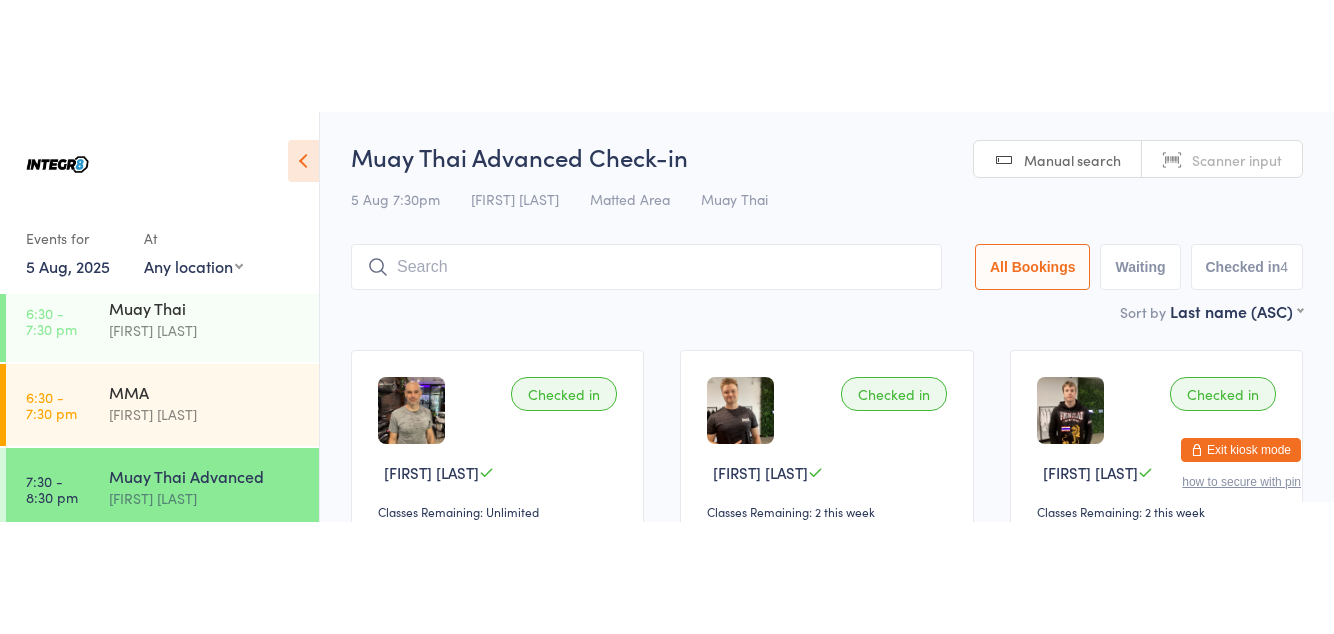 scroll, scrollTop: 266, scrollLeft: 0, axis: vertical 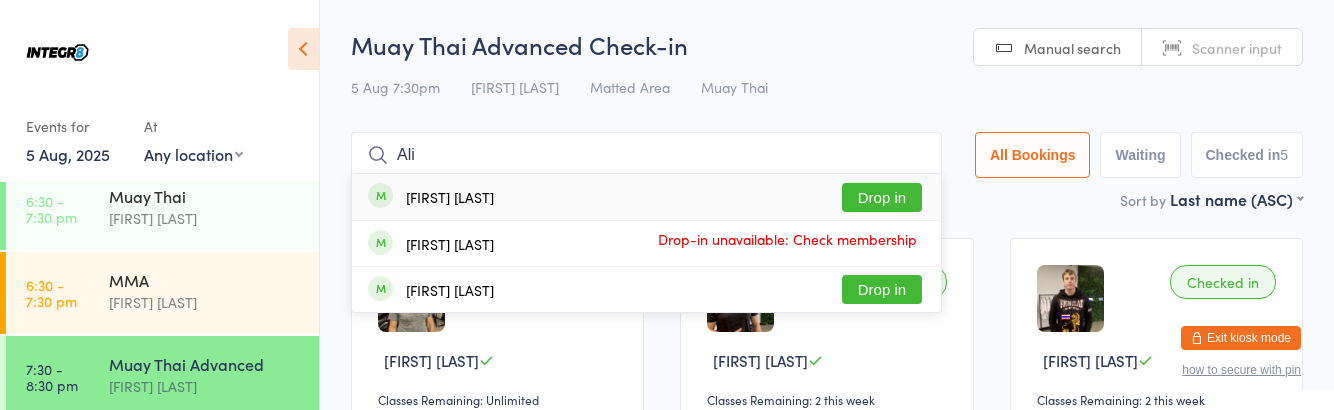 type on "Ali" 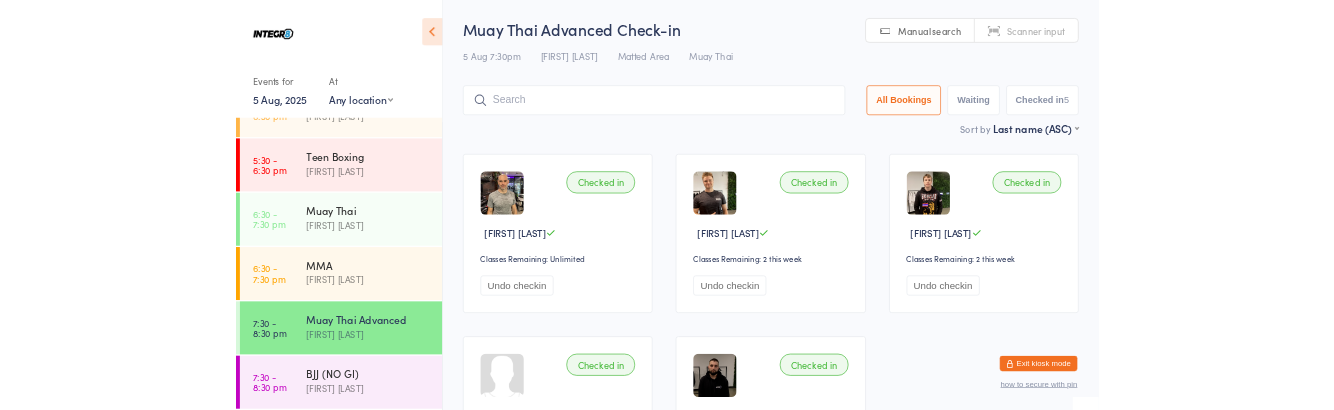 scroll, scrollTop: 266, scrollLeft: 0, axis: vertical 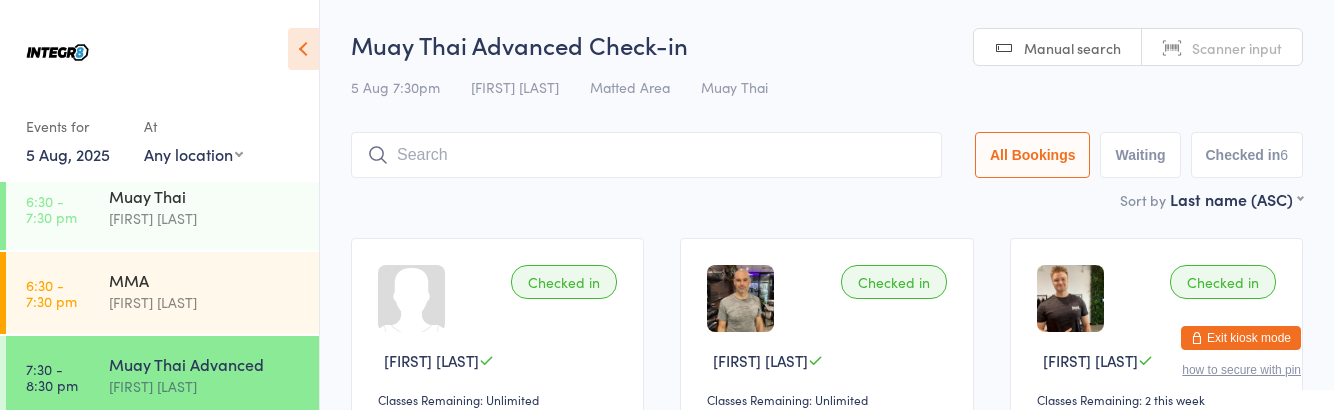 type on "." 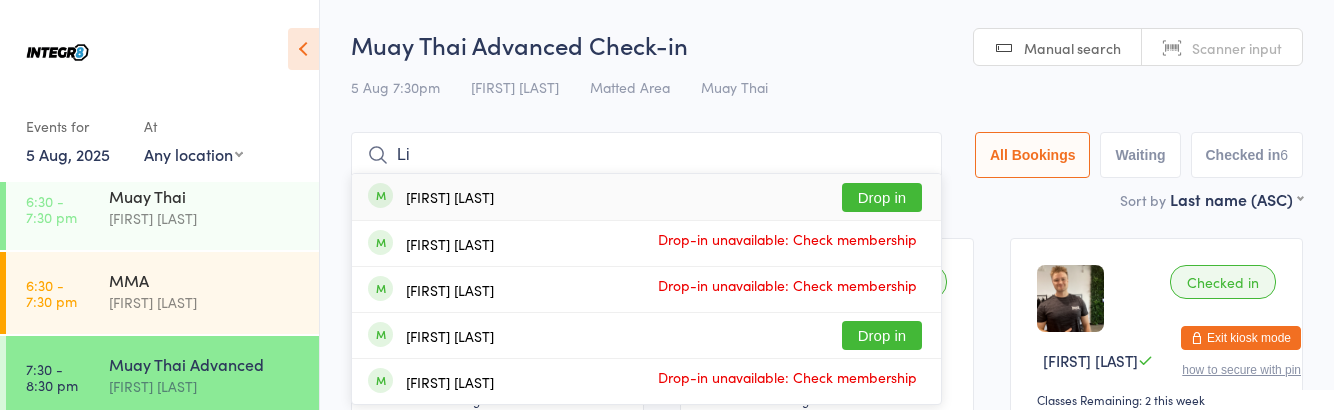 type on "Li" 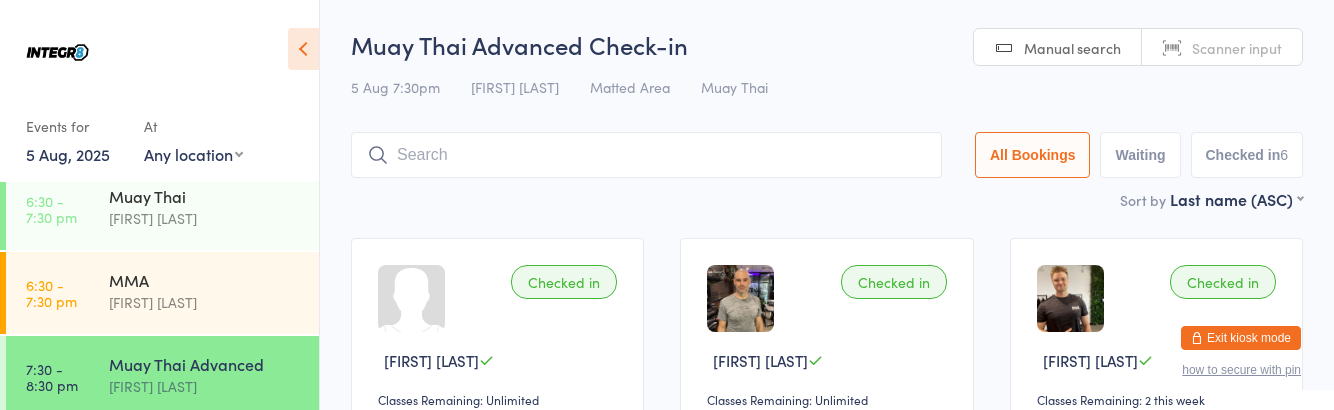 scroll, scrollTop: 266, scrollLeft: 0, axis: vertical 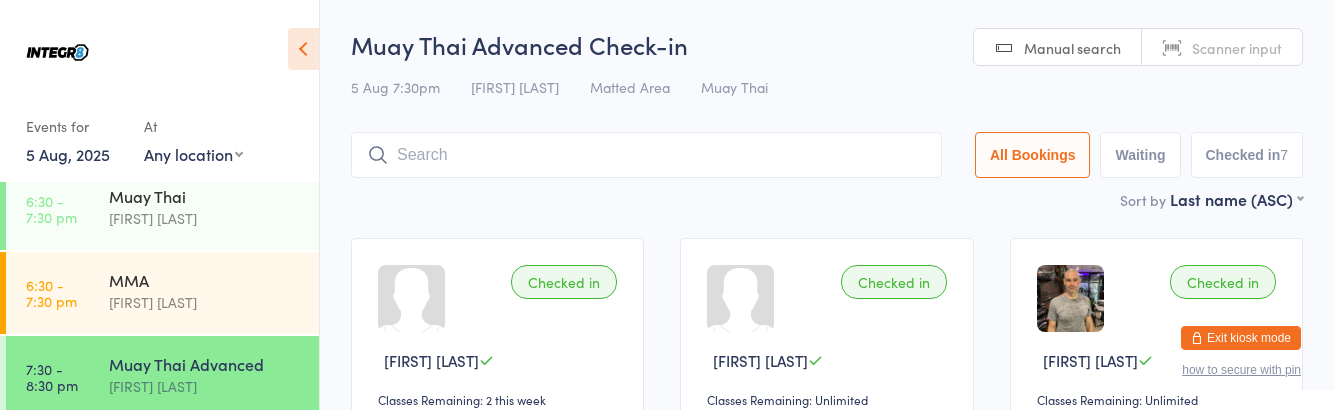 click on "[FIRST] [LAST]" at bounding box center (205, 470) 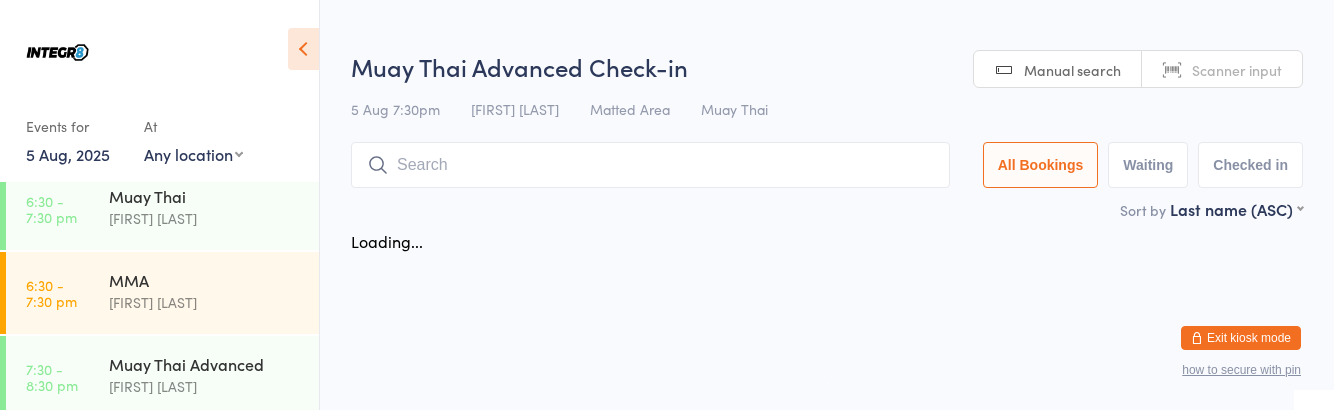 scroll, scrollTop: 266, scrollLeft: 0, axis: vertical 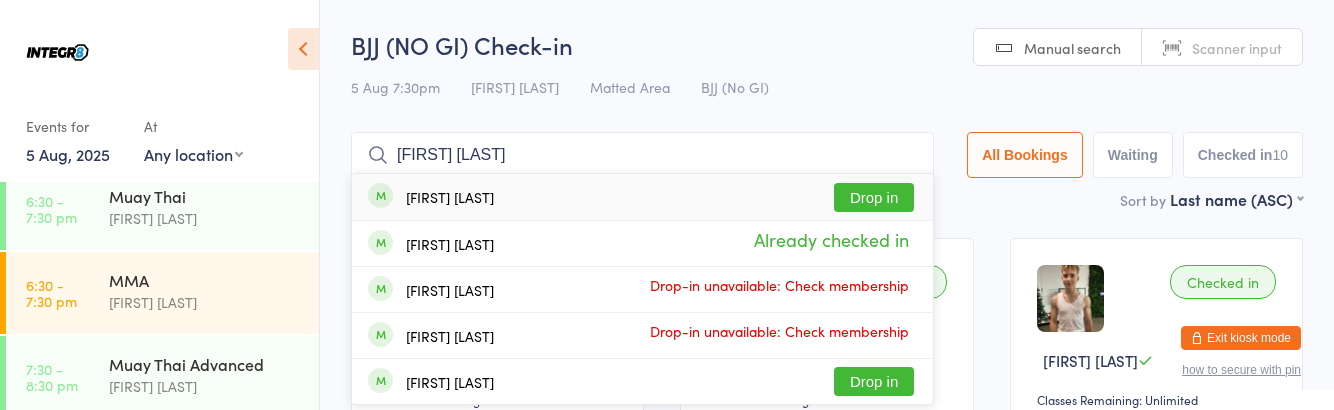 type on "[FIRST] [LAST]" 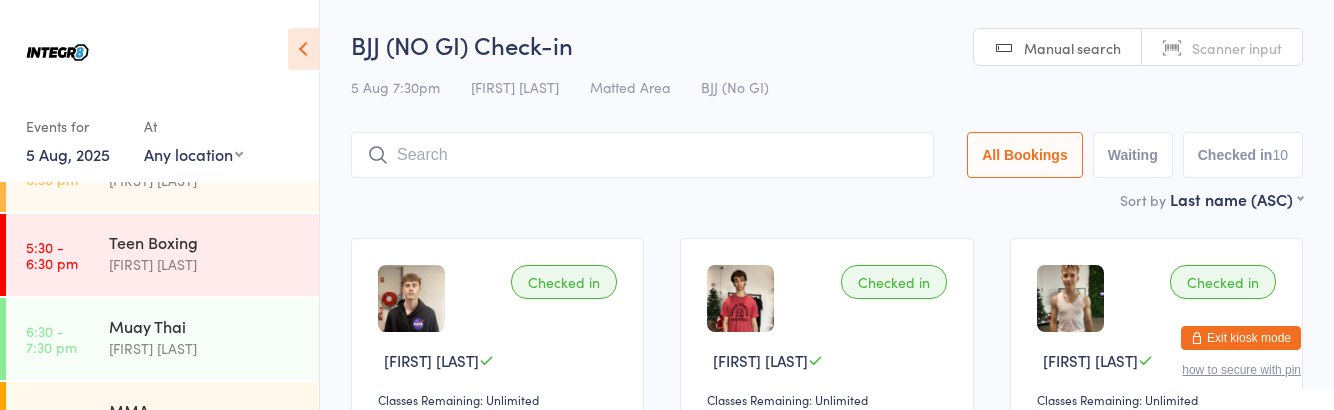 scroll, scrollTop: 266, scrollLeft: 0, axis: vertical 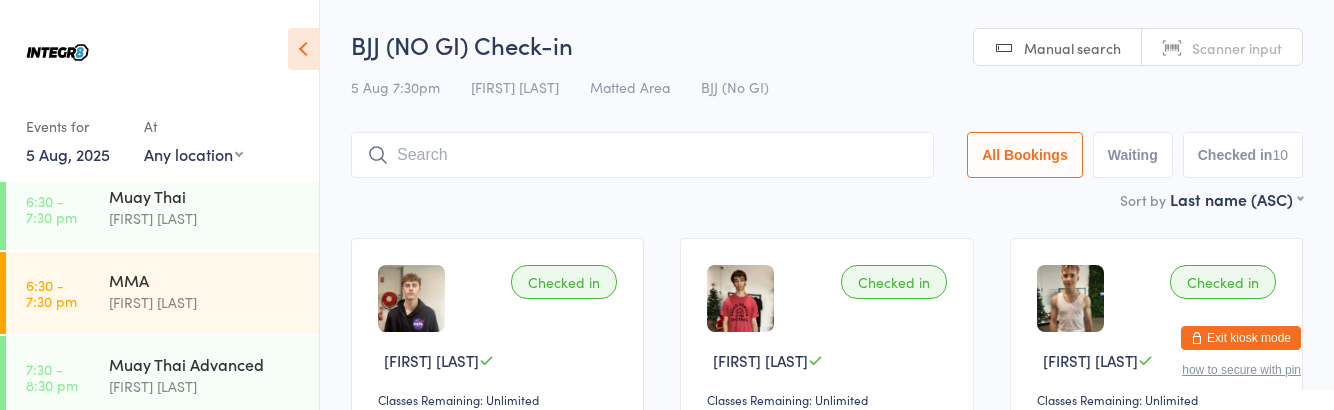 click on "Muay Thai Advanced" at bounding box center [205, 364] 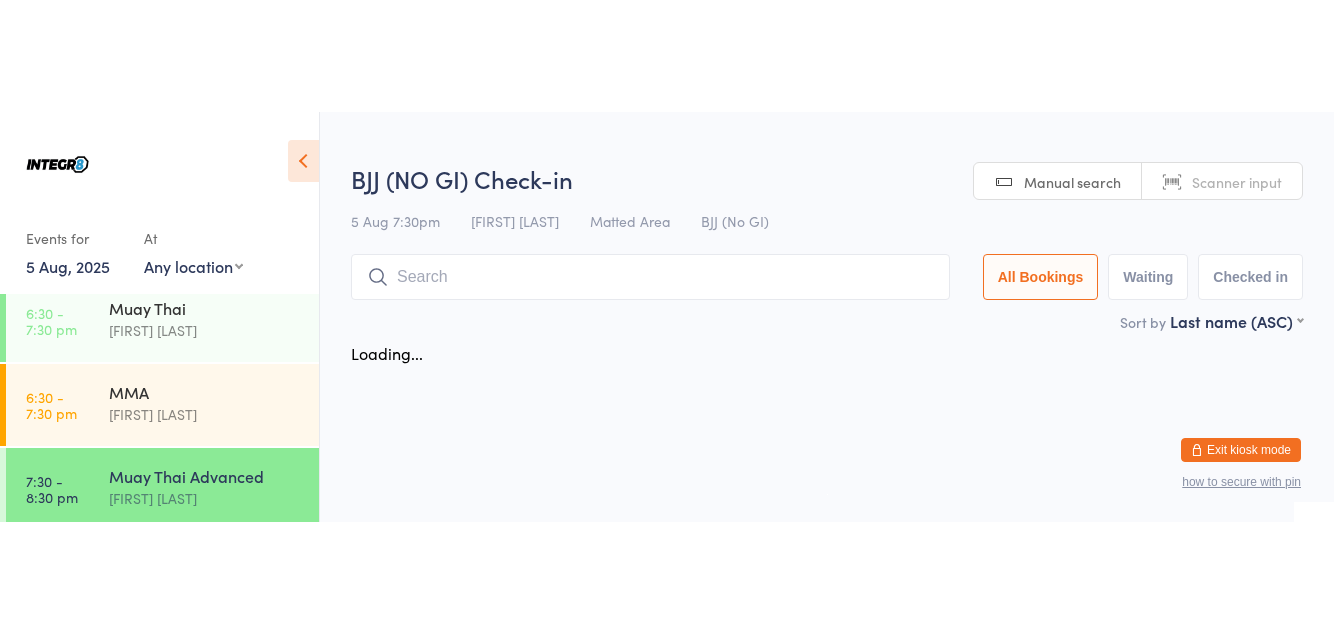 scroll, scrollTop: 266, scrollLeft: 0, axis: vertical 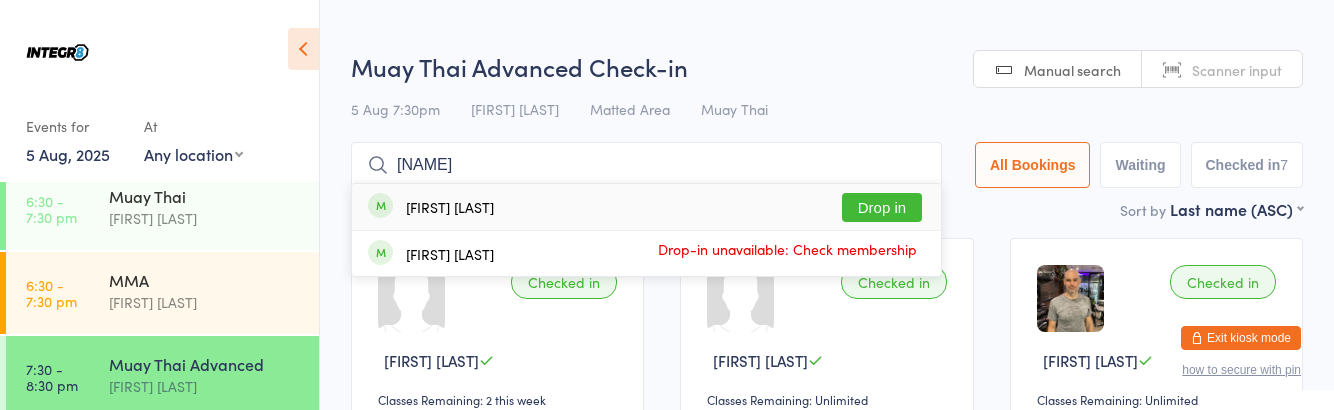 type on "[NAME]" 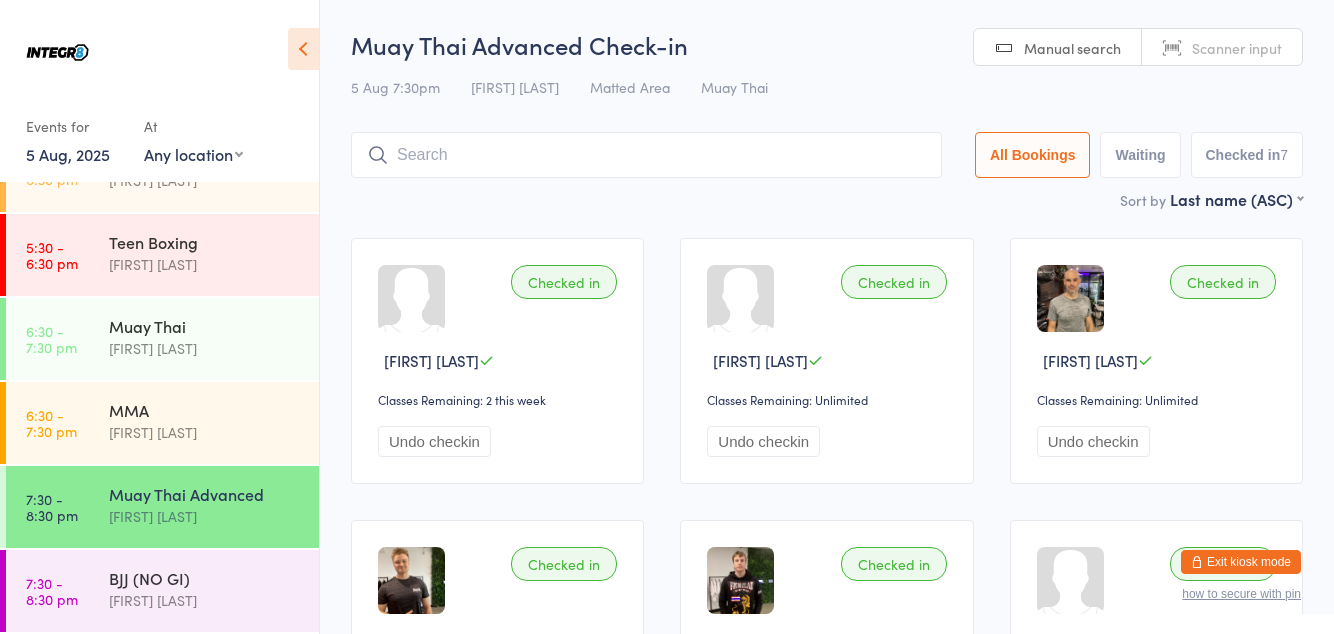 scroll, scrollTop: 136, scrollLeft: 0, axis: vertical 